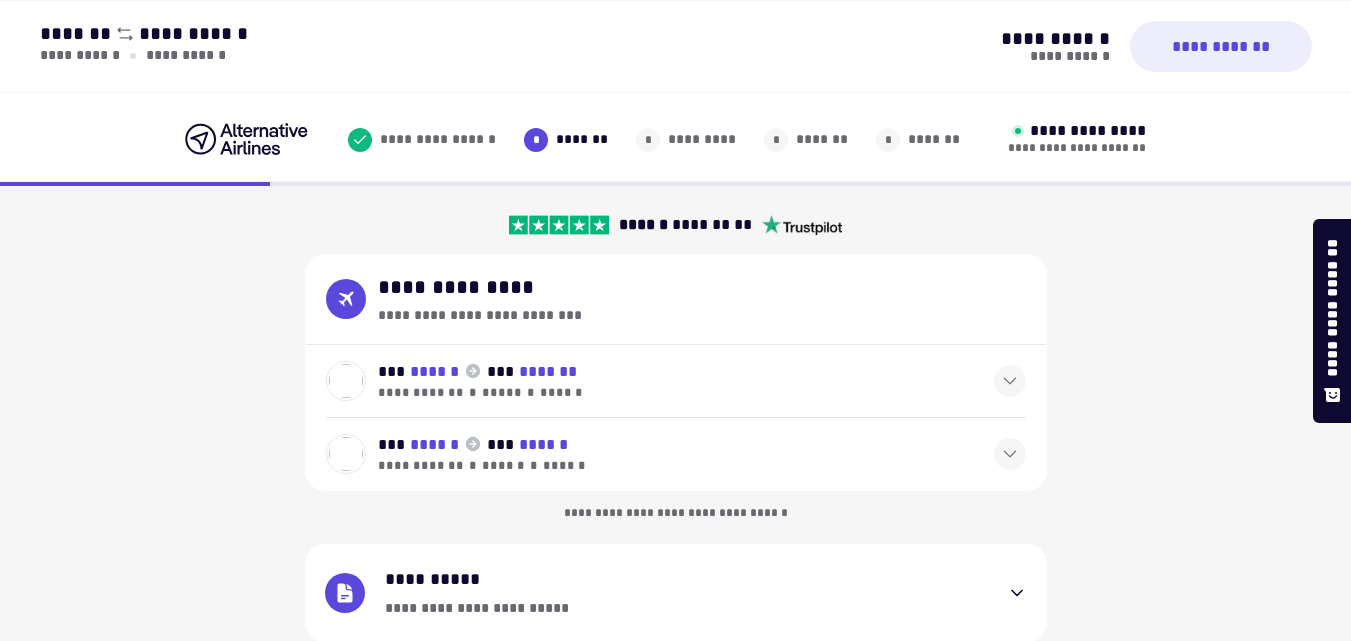select on "**" 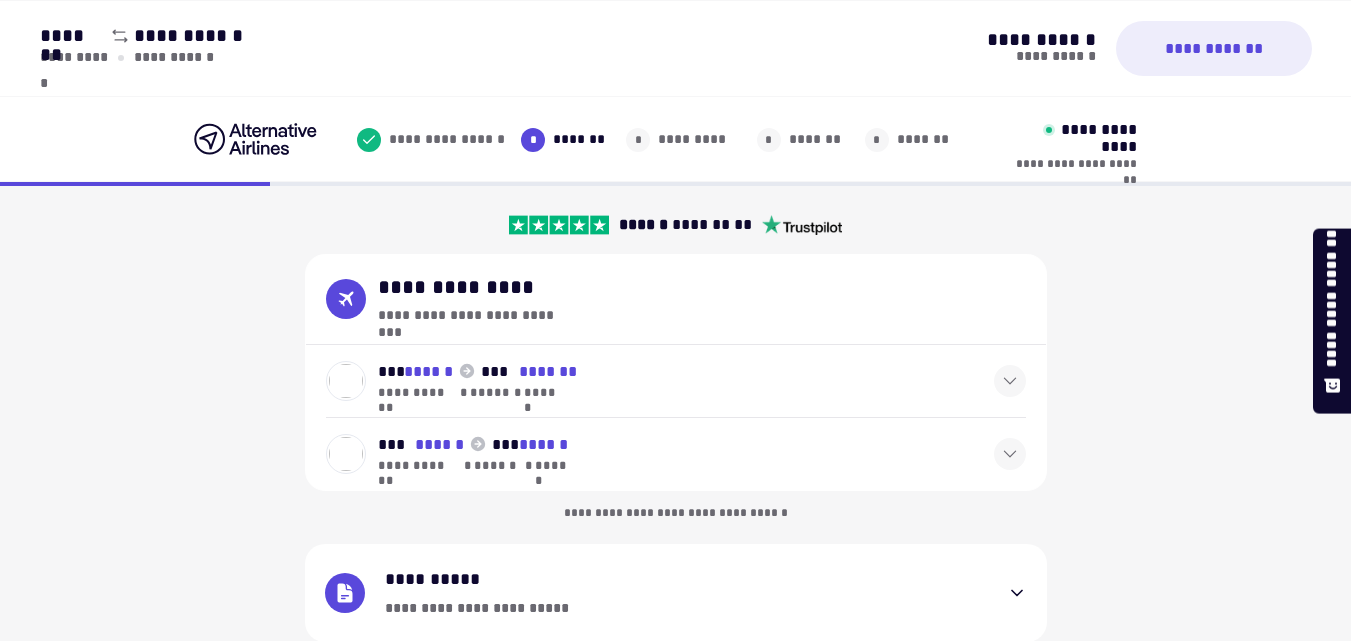 scroll, scrollTop: 560, scrollLeft: 0, axis: vertical 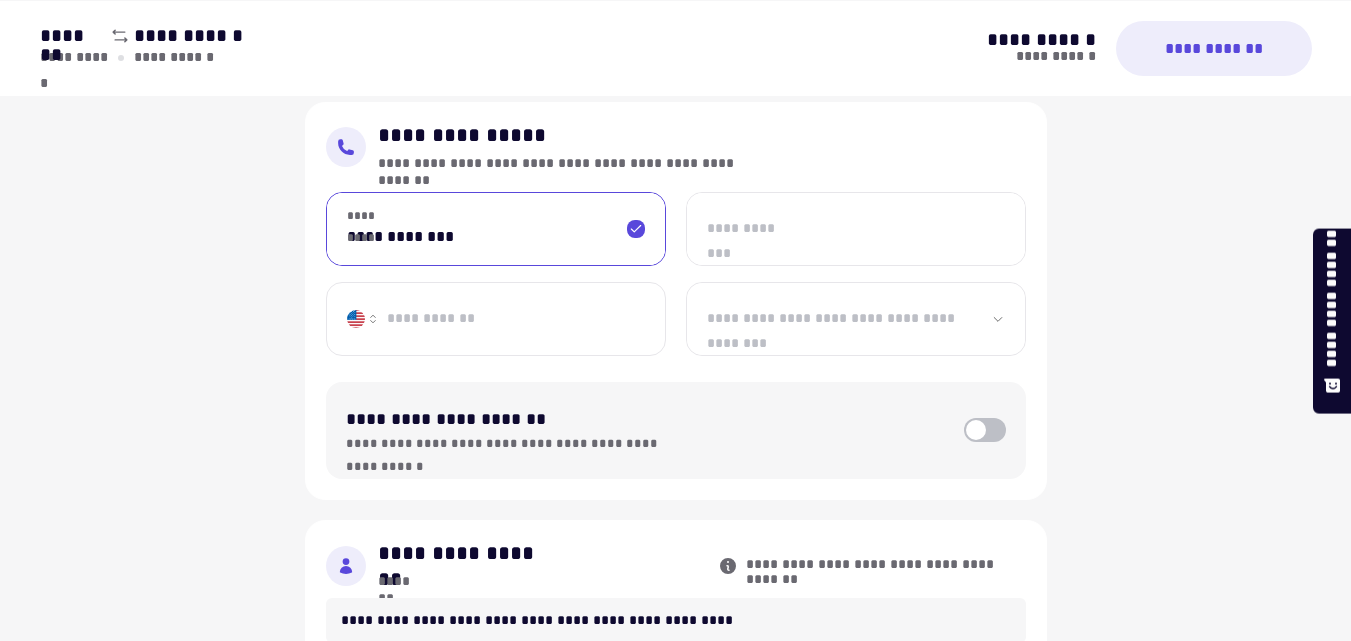 type on "**********" 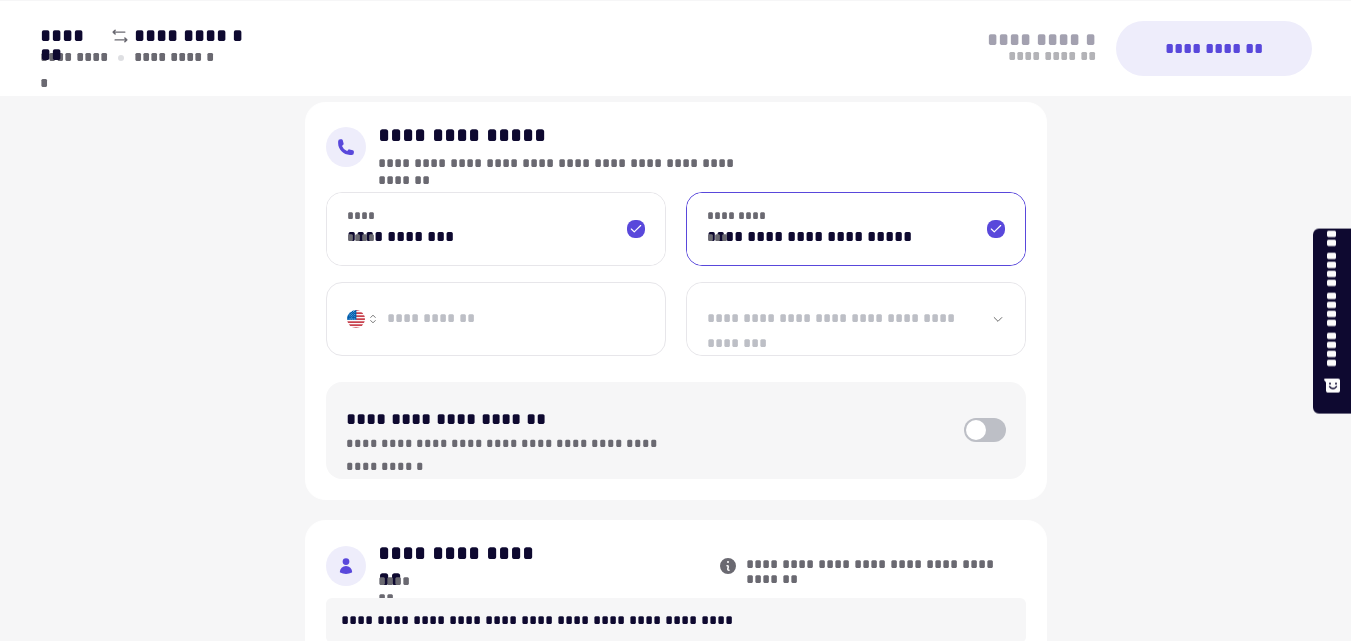 type on "**********" 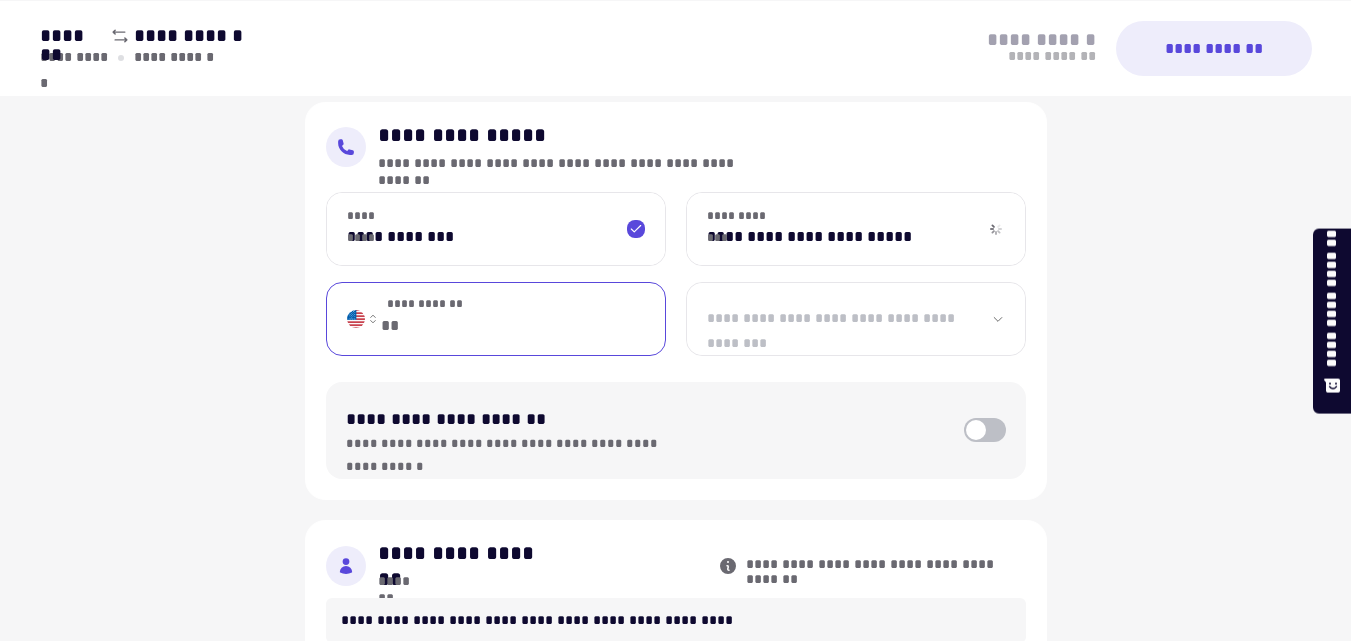 click on "**********" at bounding box center [522, 319] 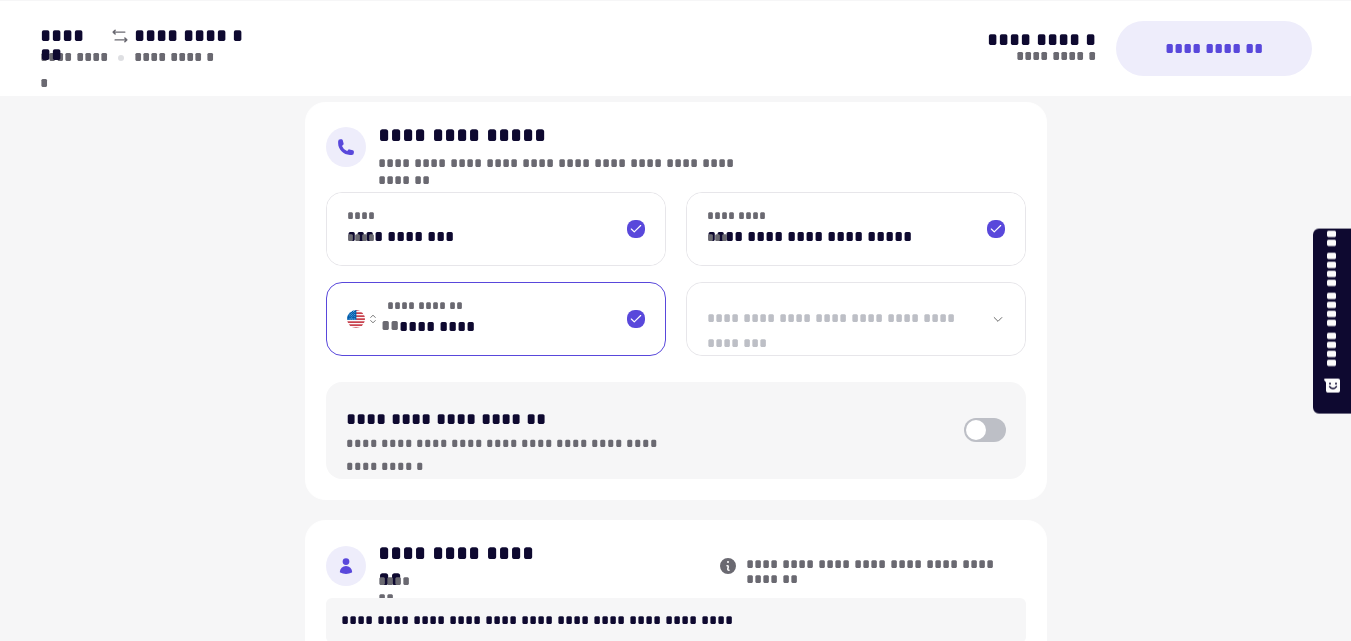 type on "*********" 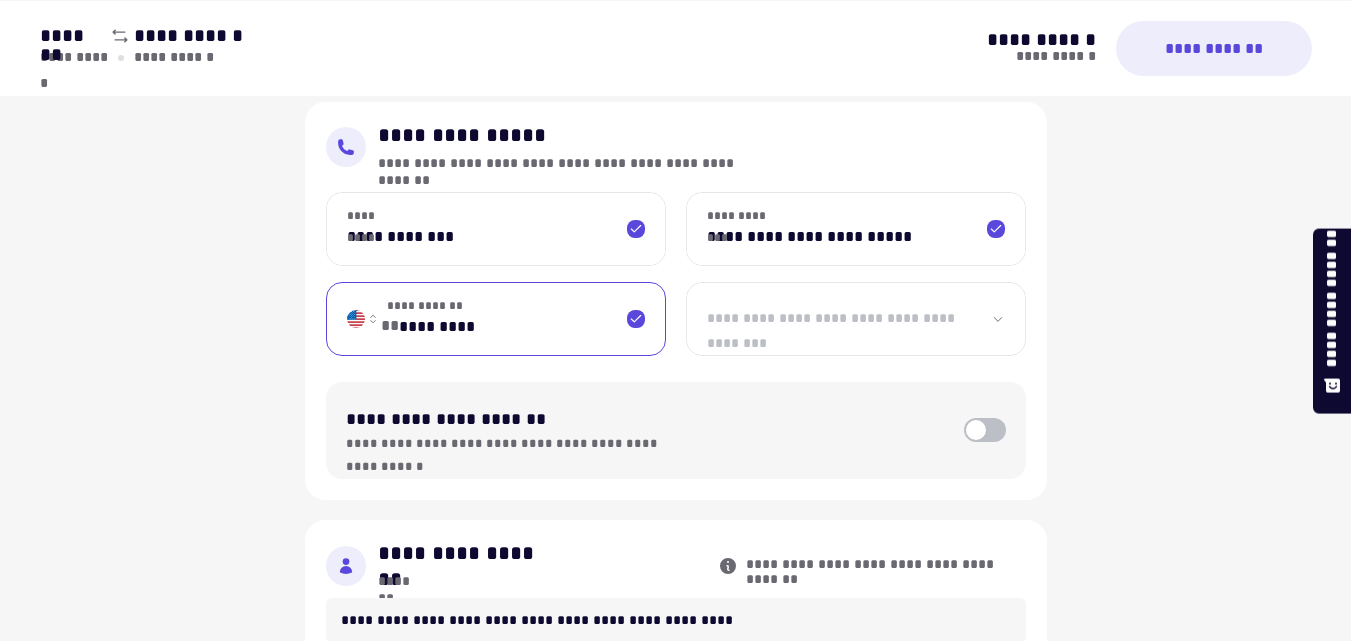 click on "**********" at bounding box center (856, 319) 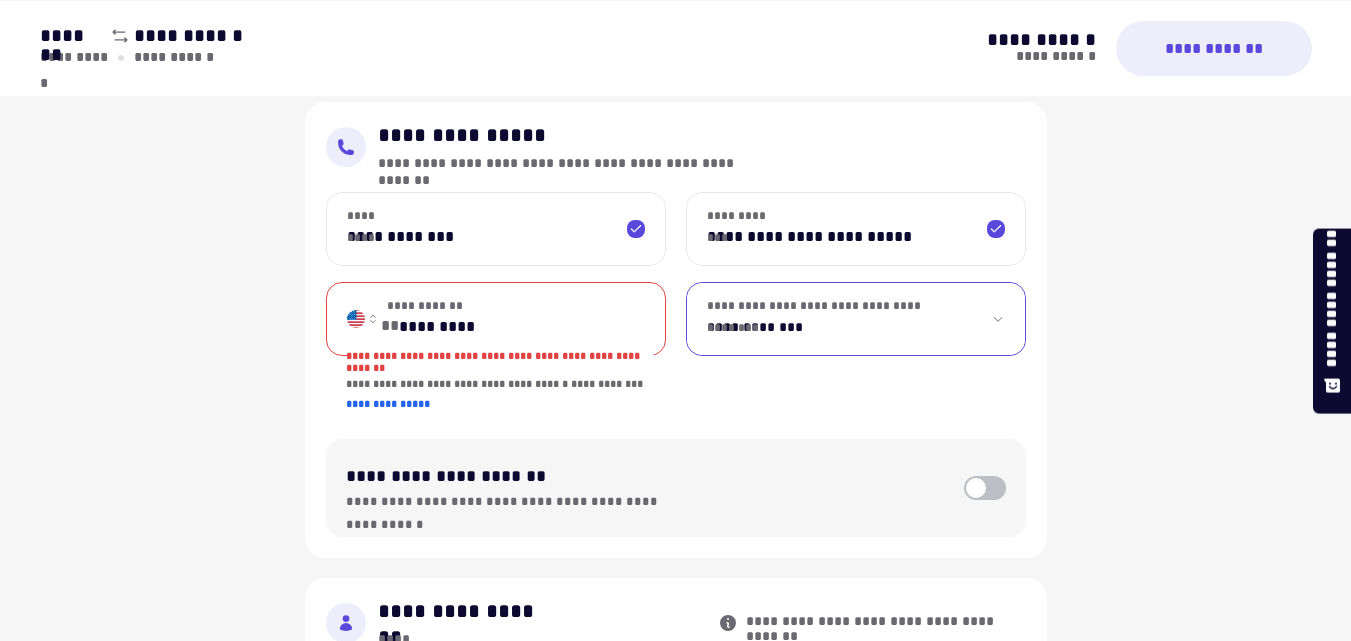 select on "**********" 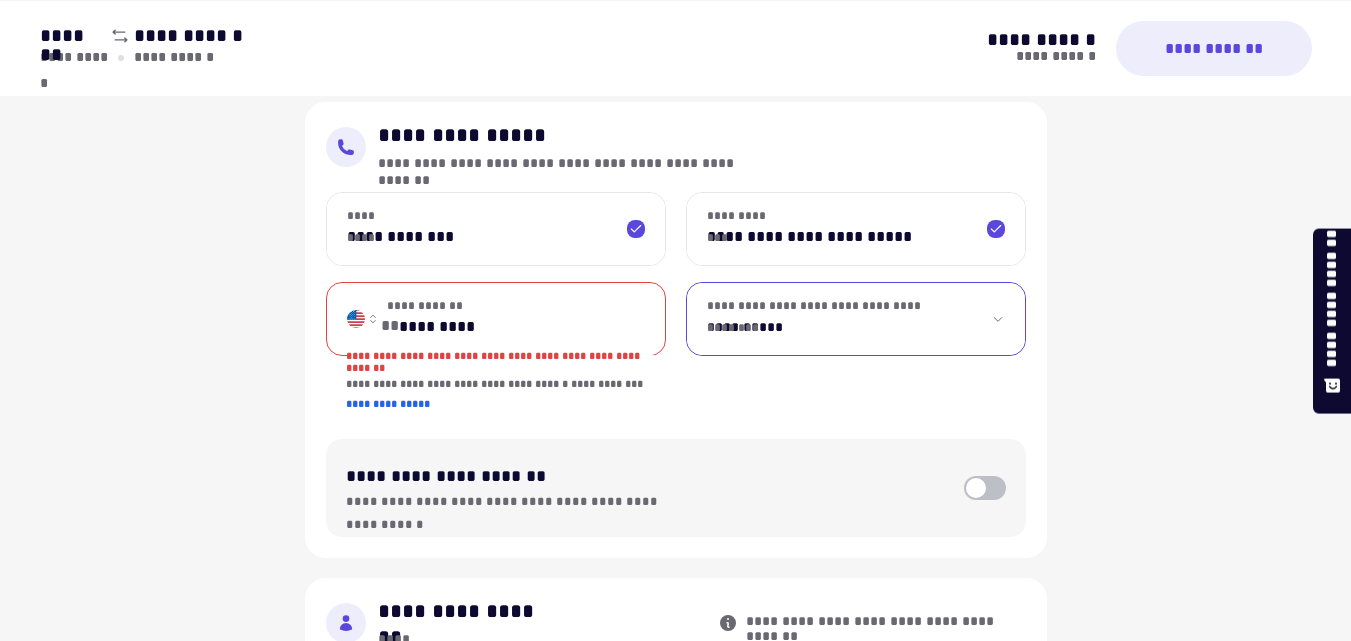 click on "**********" at bounding box center [856, 319] 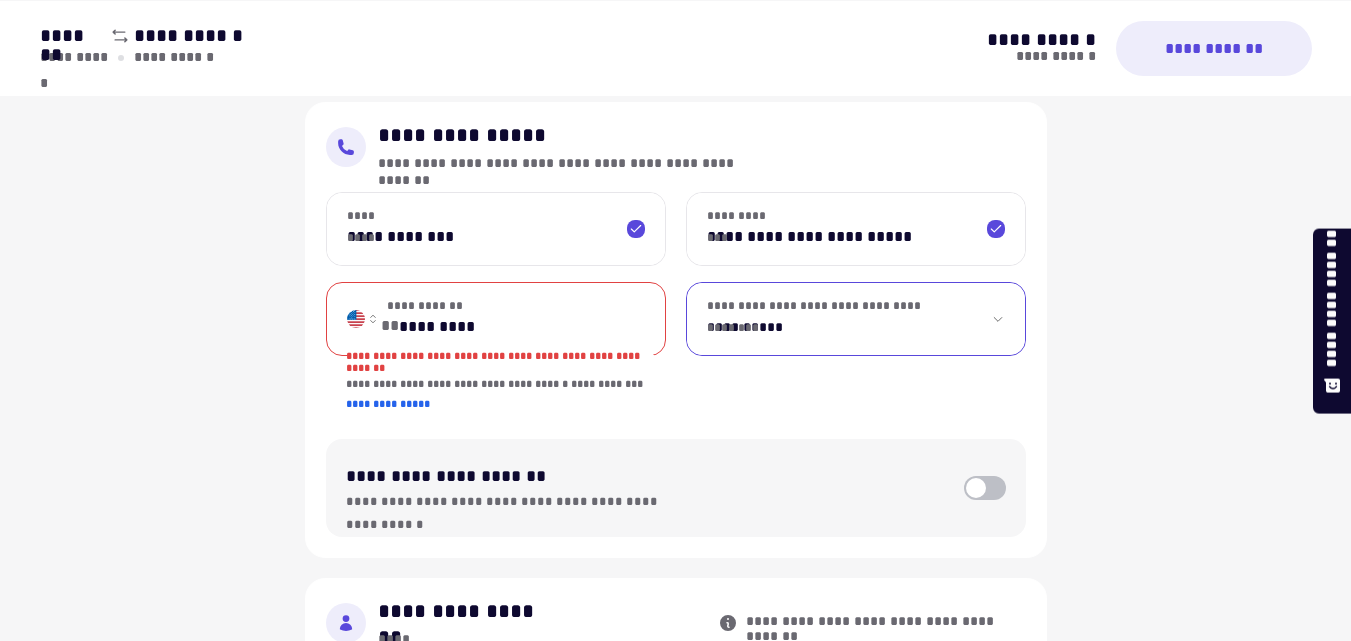 click on "*********" at bounding box center (520, 319) 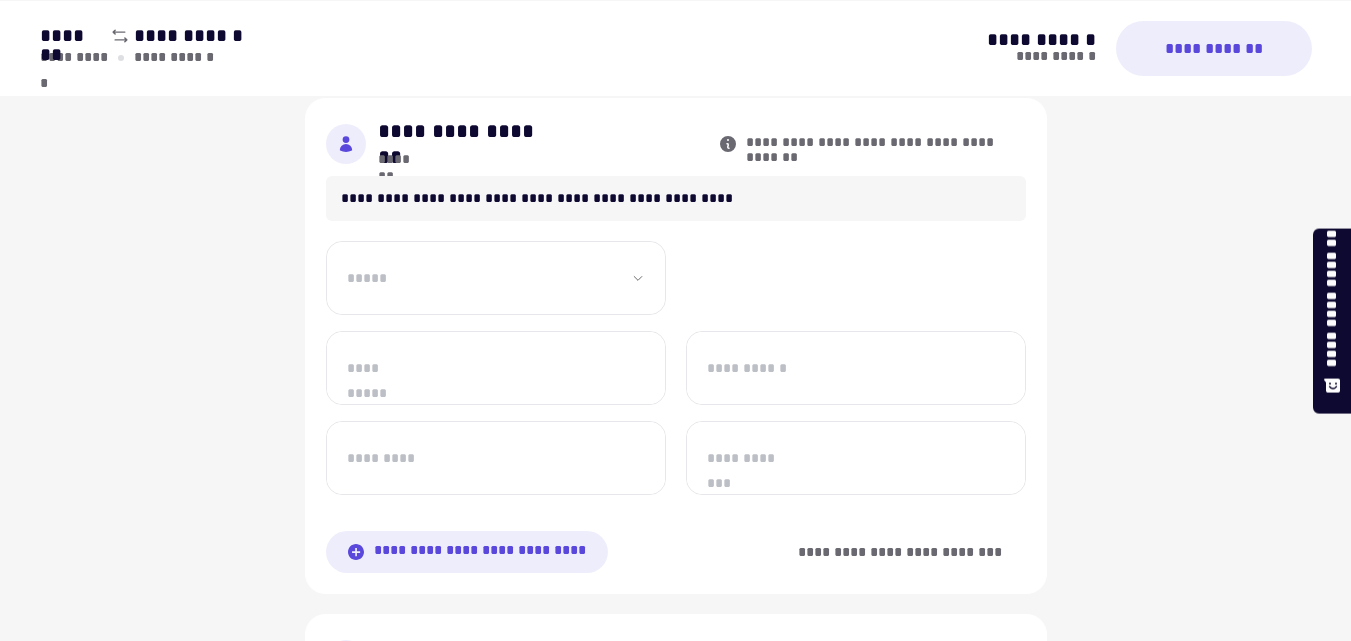 scroll, scrollTop: 1000, scrollLeft: 0, axis: vertical 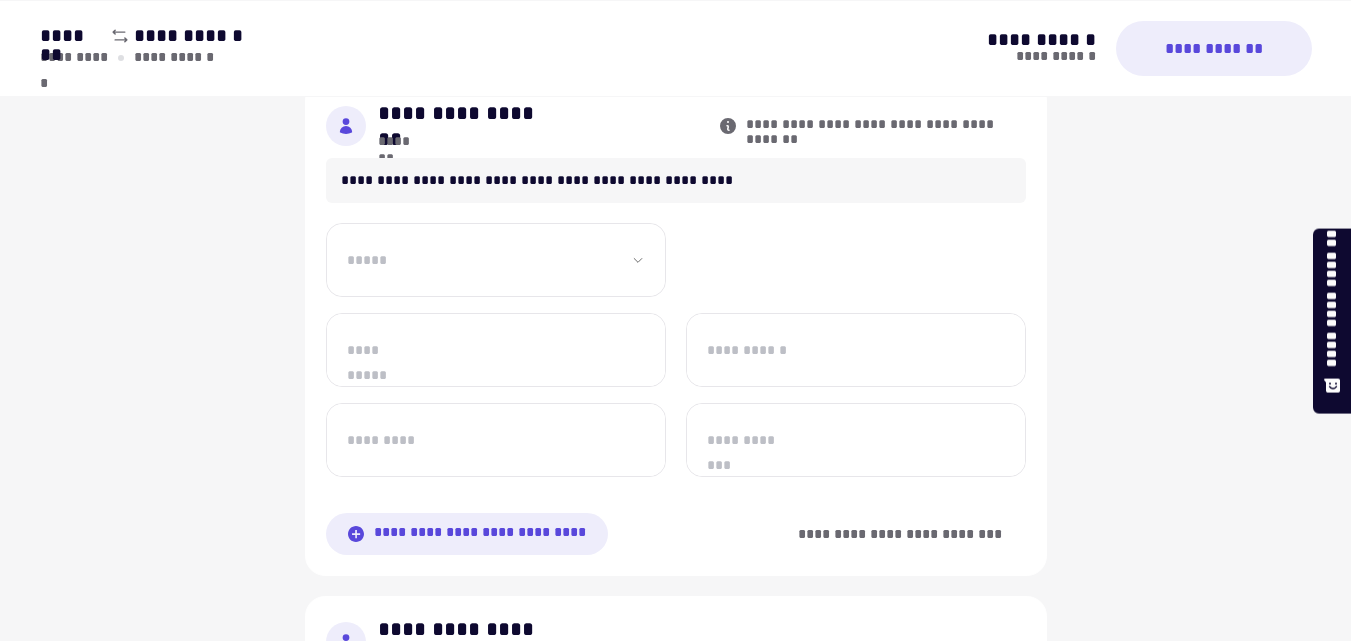 type on "**********" 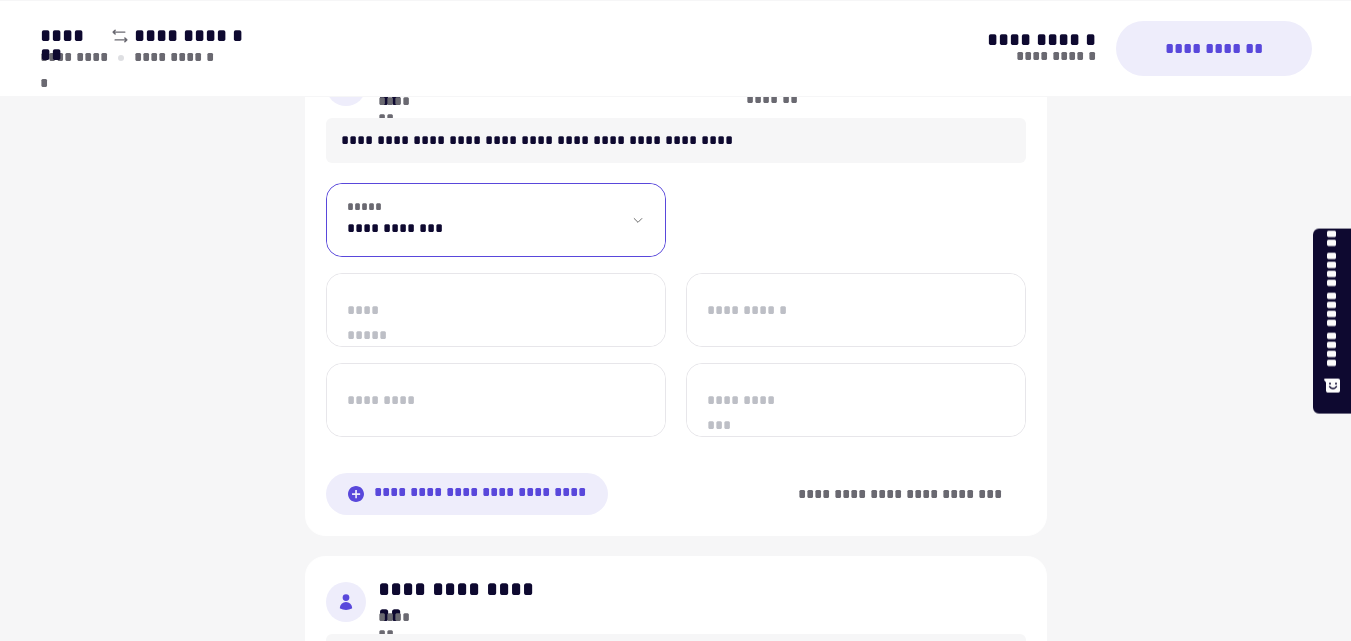 scroll, scrollTop: 1000, scrollLeft: 0, axis: vertical 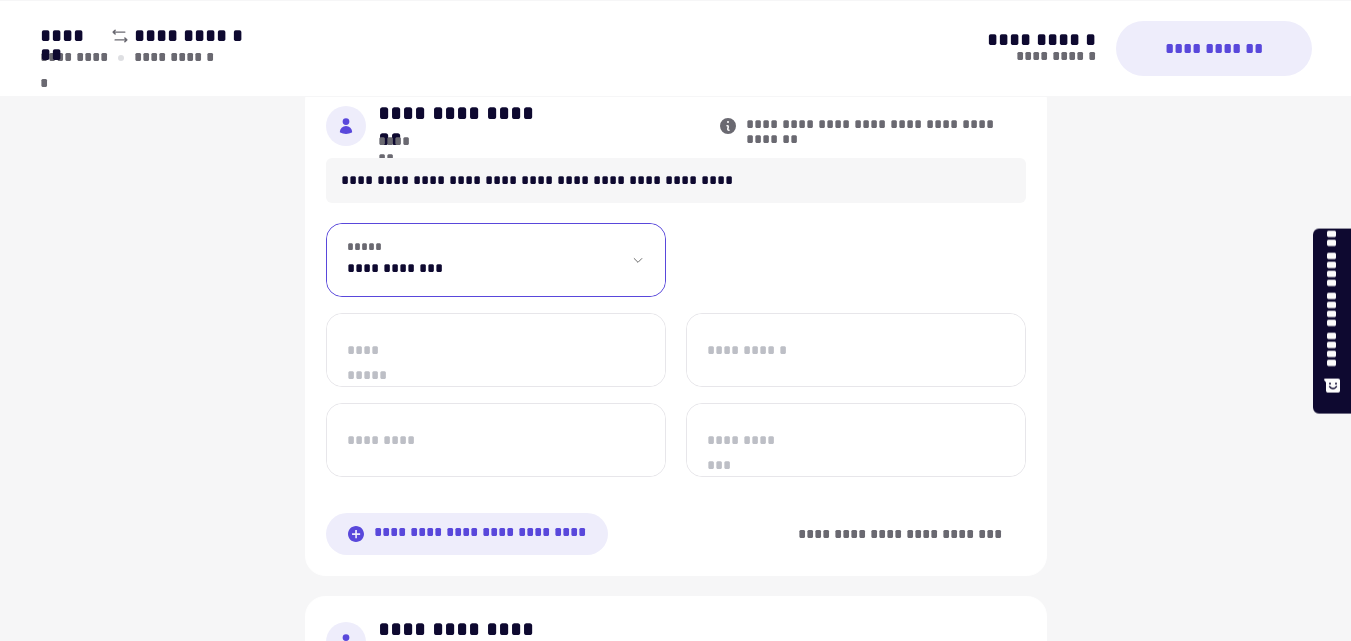 select on "**" 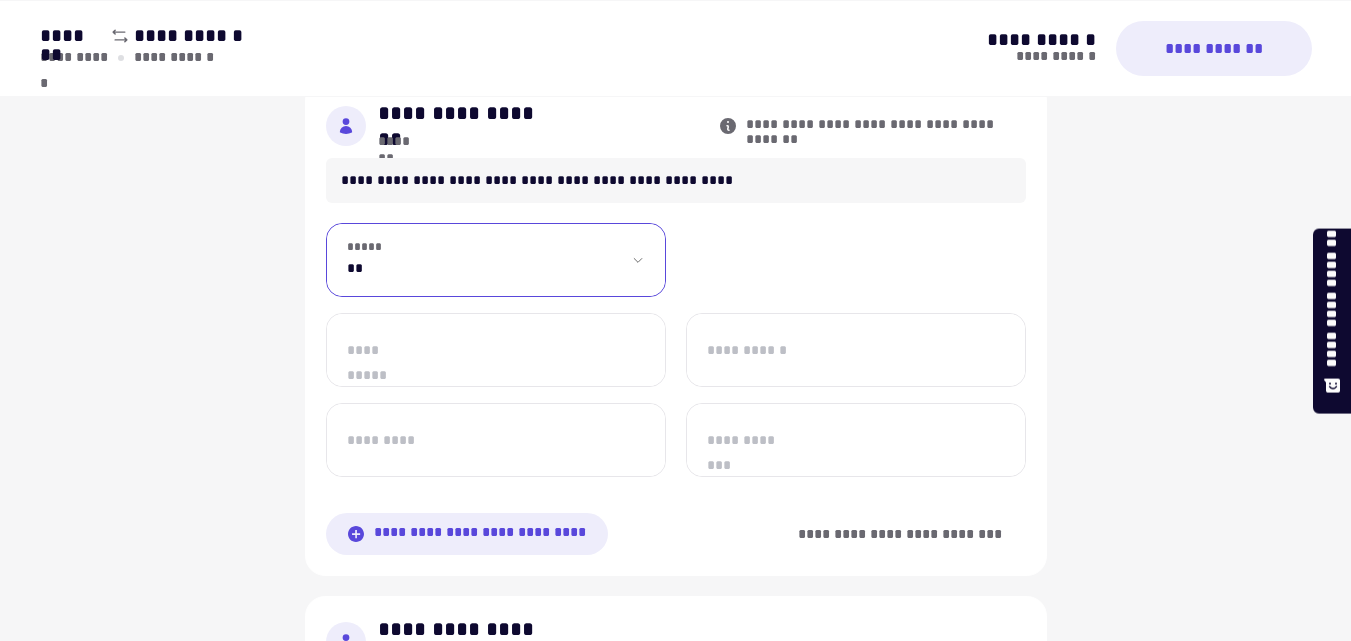 click on "**********" at bounding box center [496, 260] 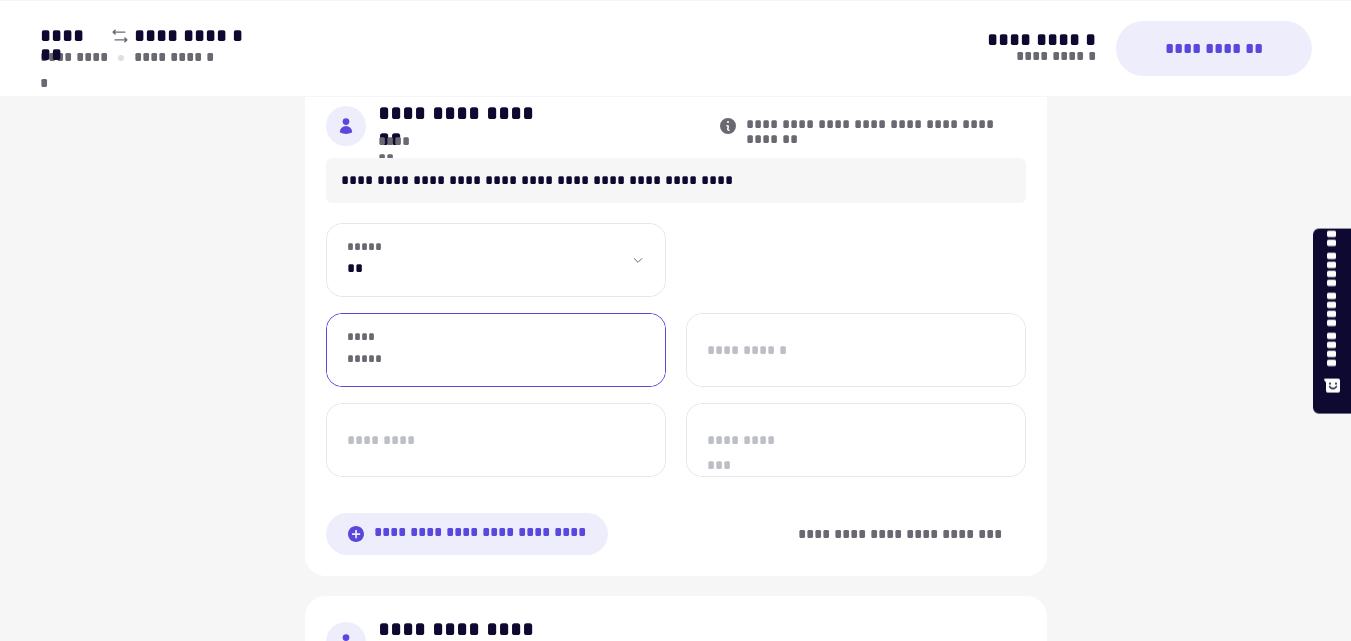 click on "**********" at bounding box center [496, 350] 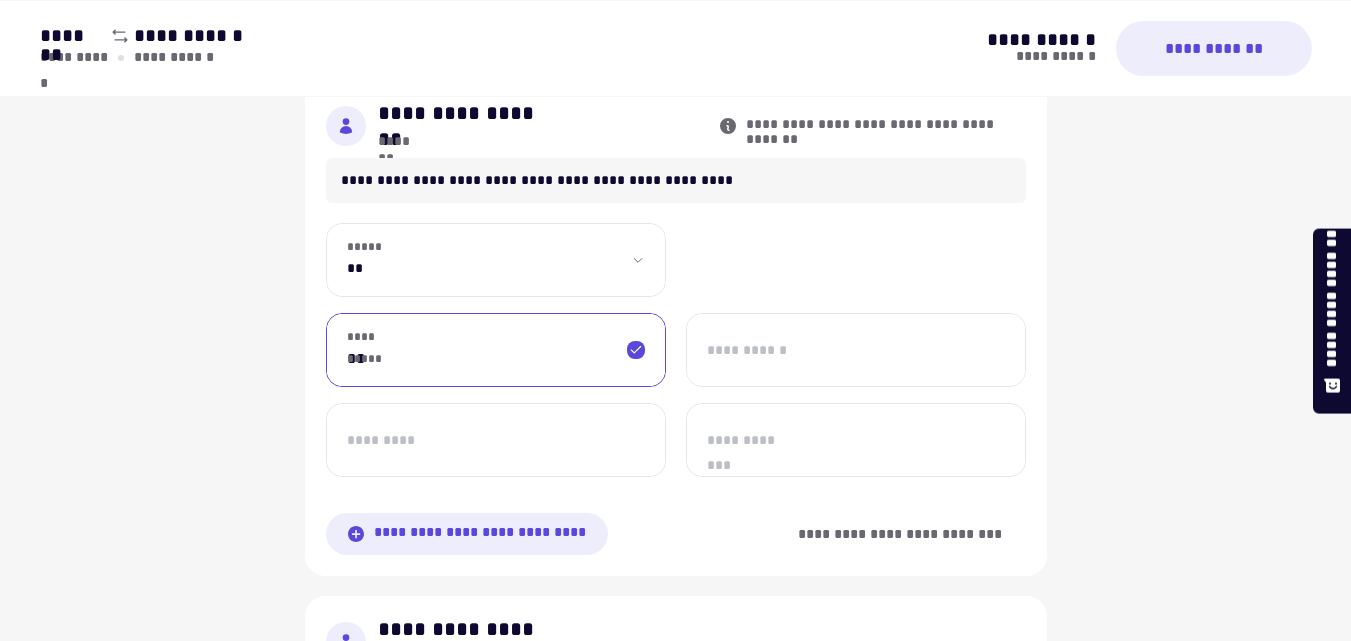 type on "*" 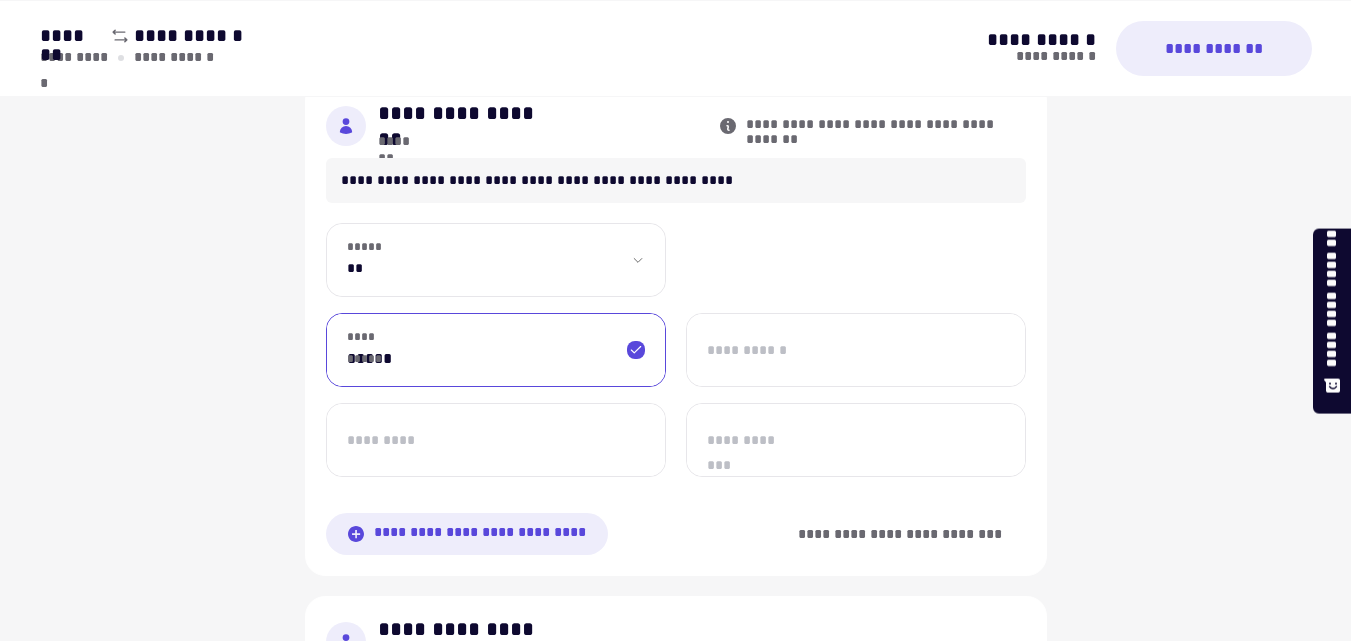 type on "*****" 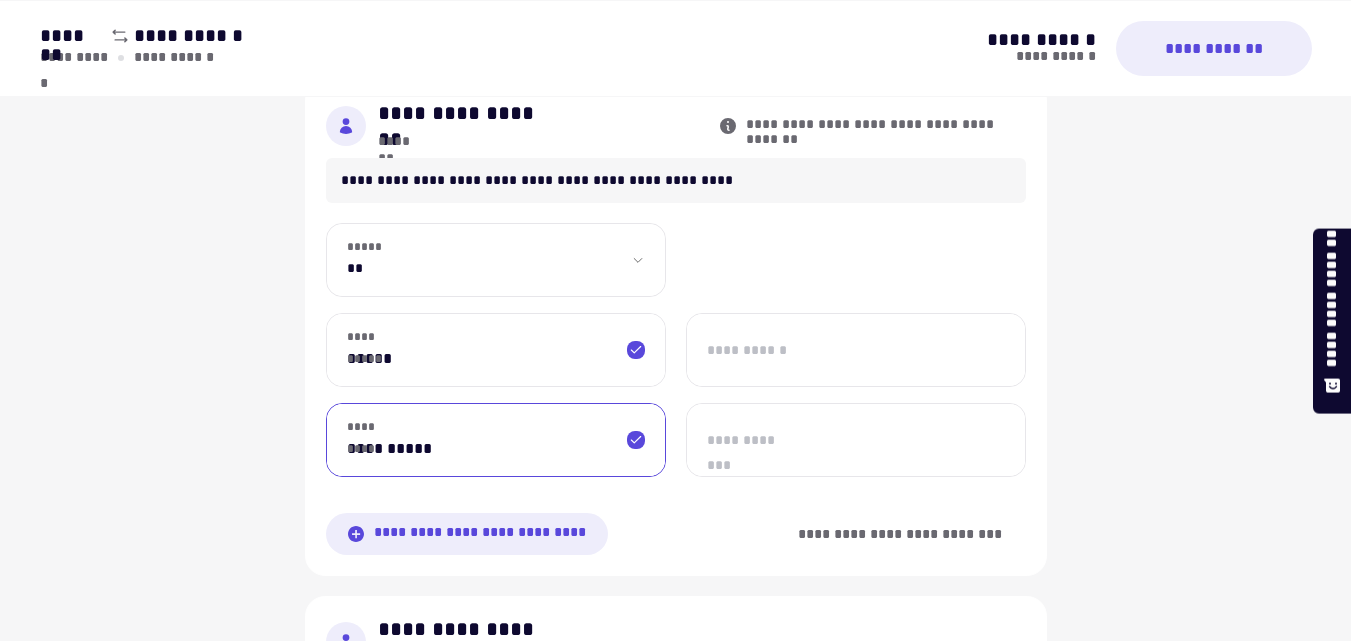 type on "**********" 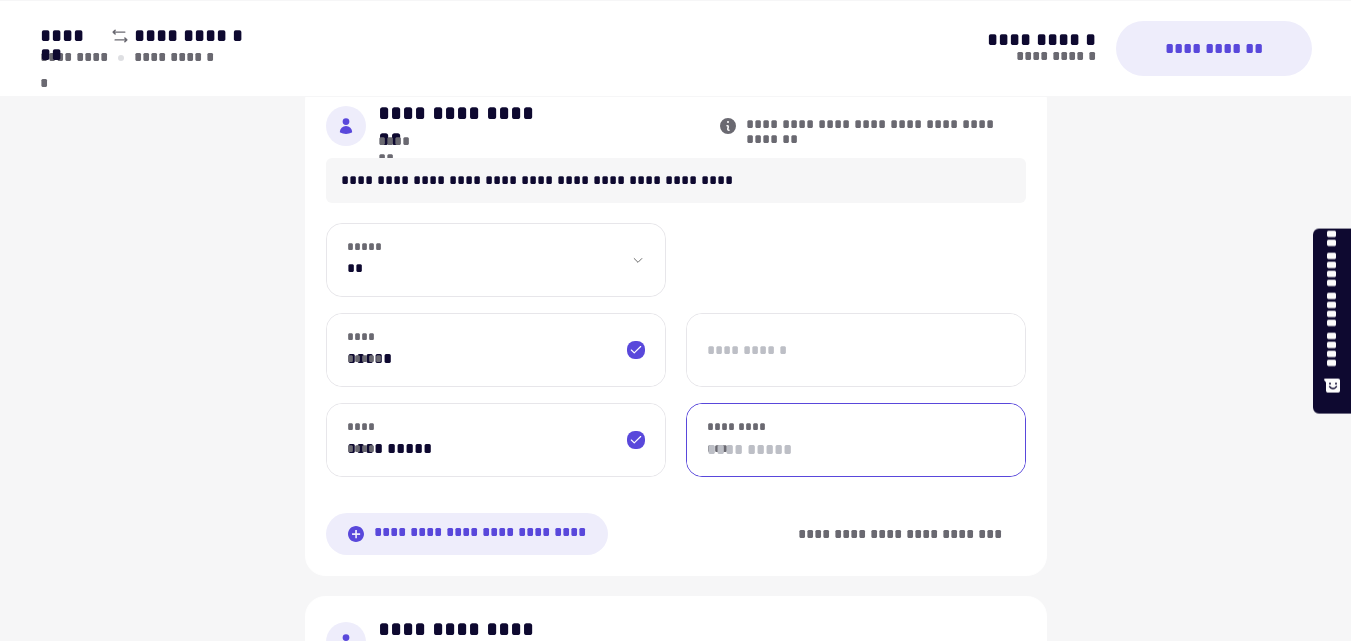 drag, startPoint x: 734, startPoint y: 420, endPoint x: 711, endPoint y: 452, distance: 39.40812 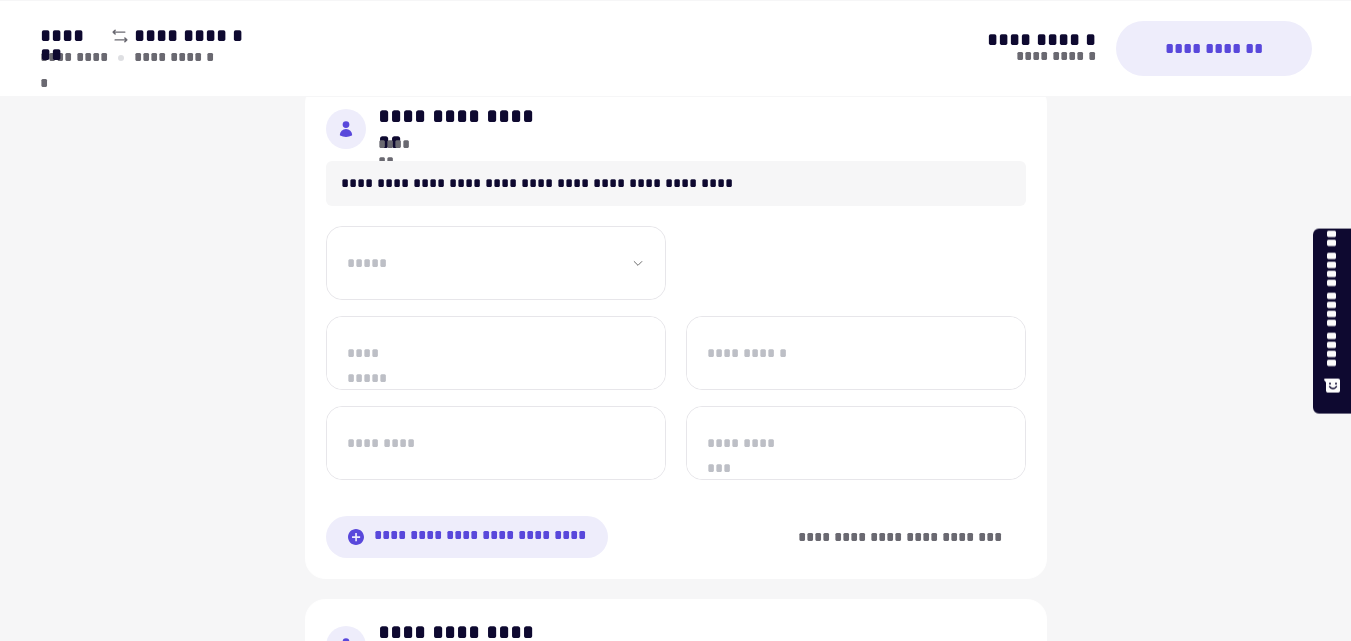 scroll, scrollTop: 1520, scrollLeft: 0, axis: vertical 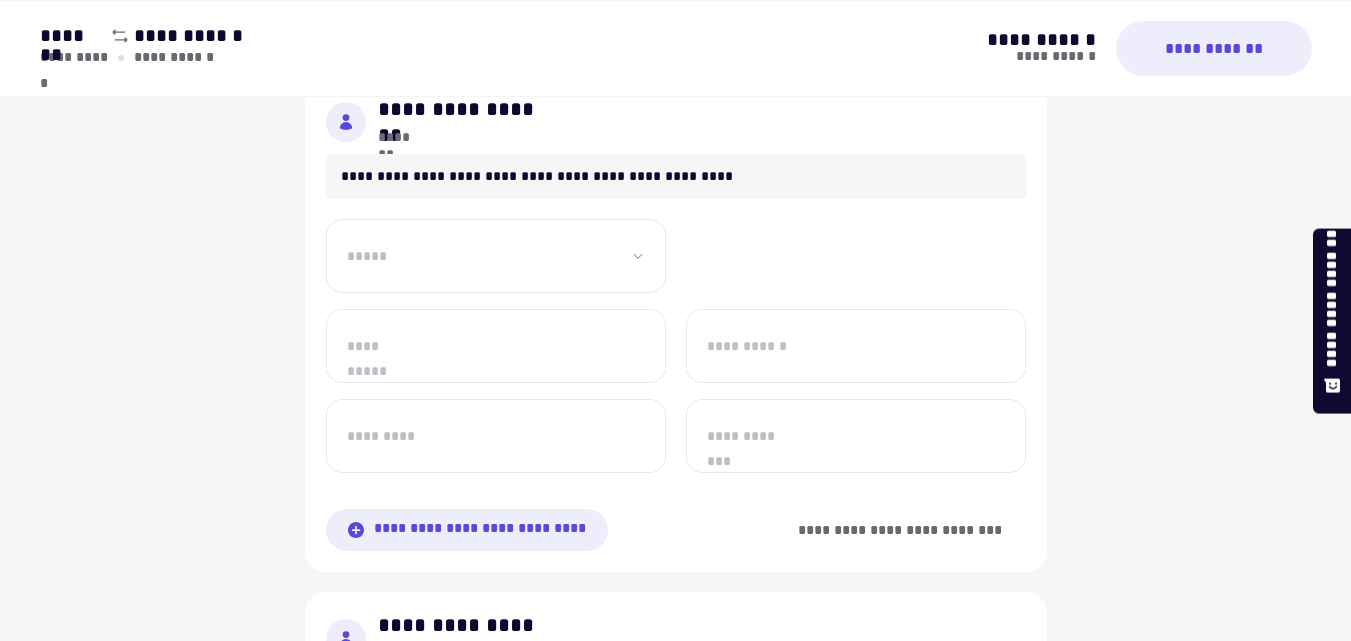 type on "**********" 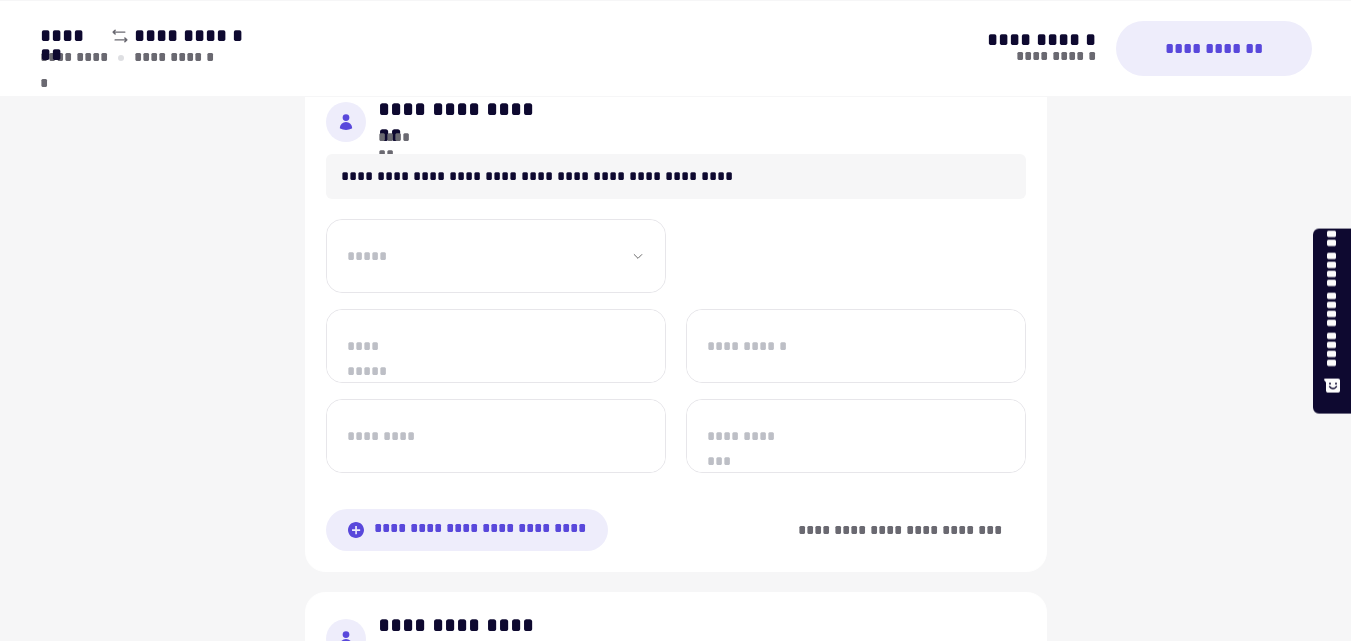 click on "**********" at bounding box center (496, -260) 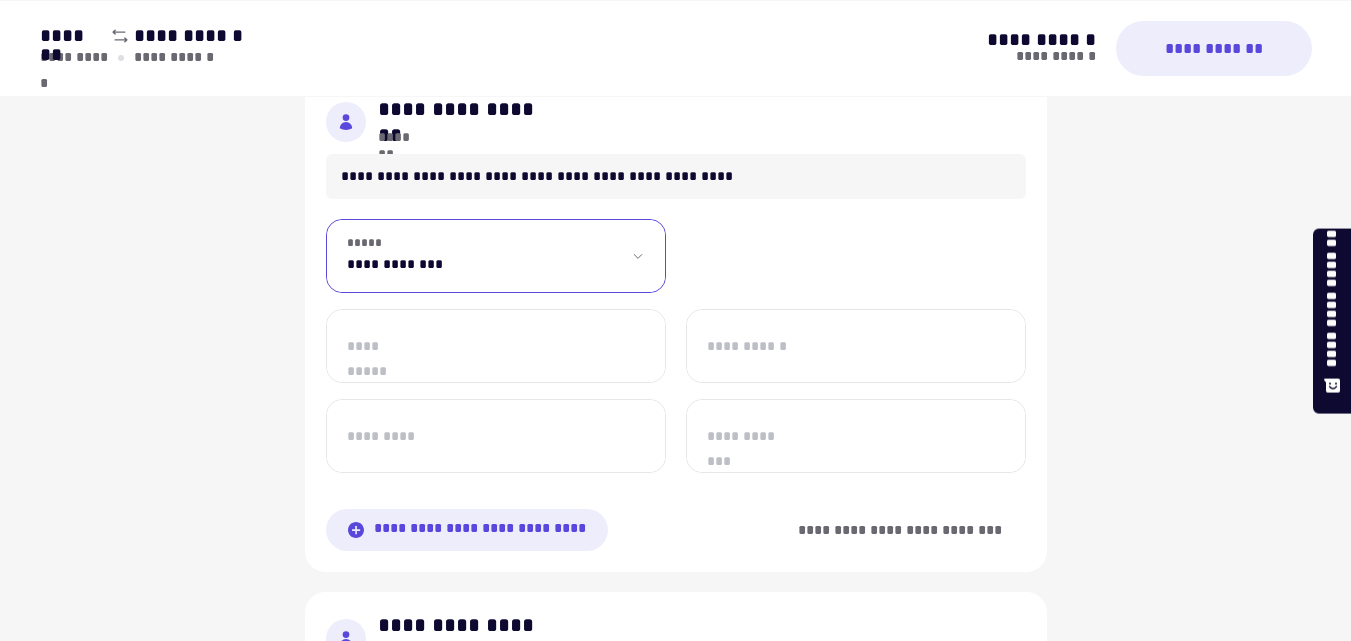 select on "***" 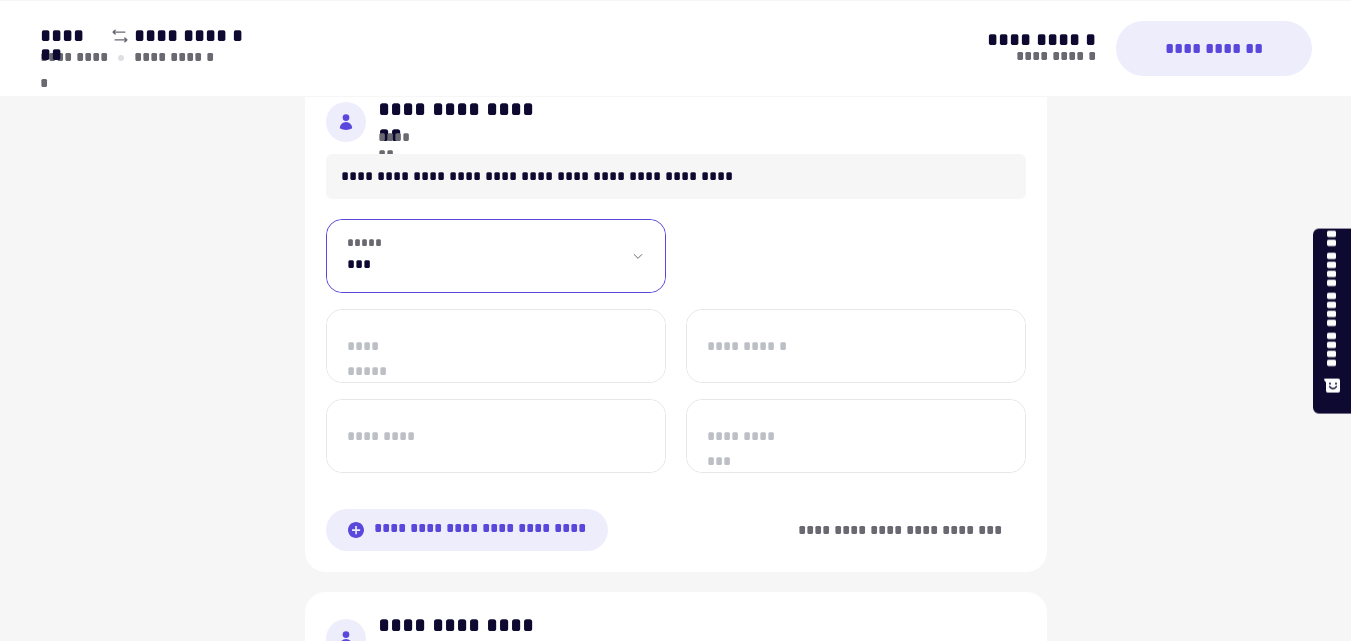 click on "**********" at bounding box center (496, 256) 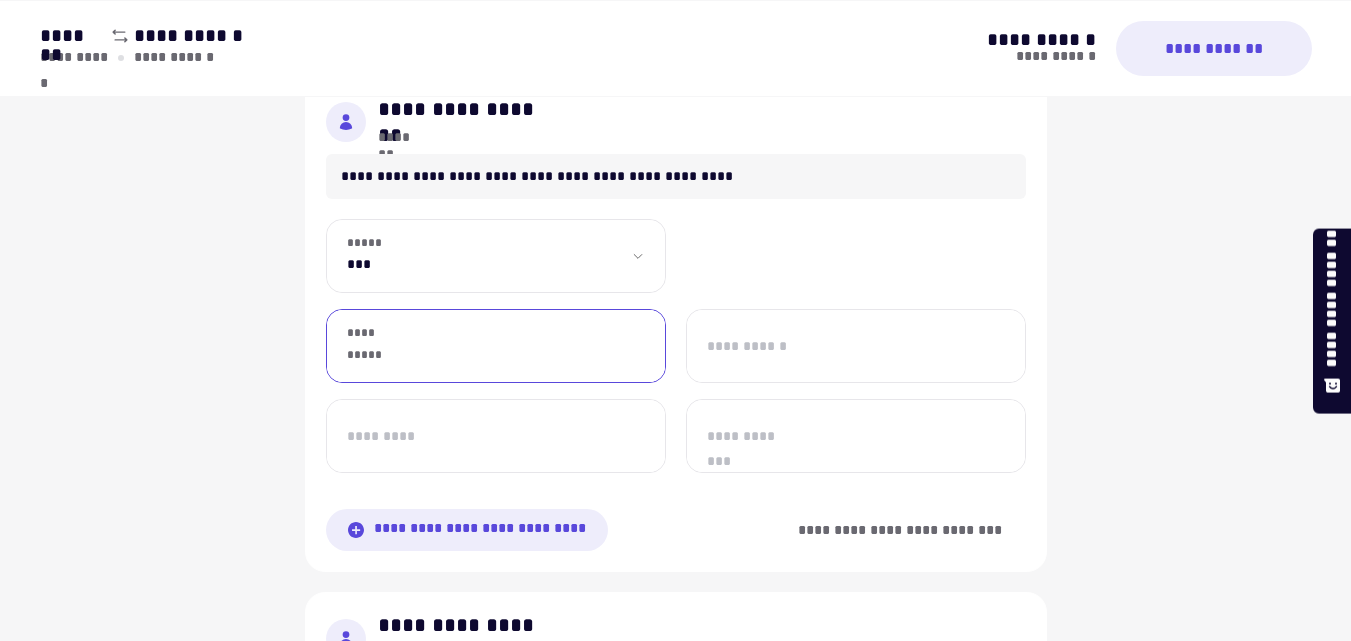 click on "**********" at bounding box center (496, 346) 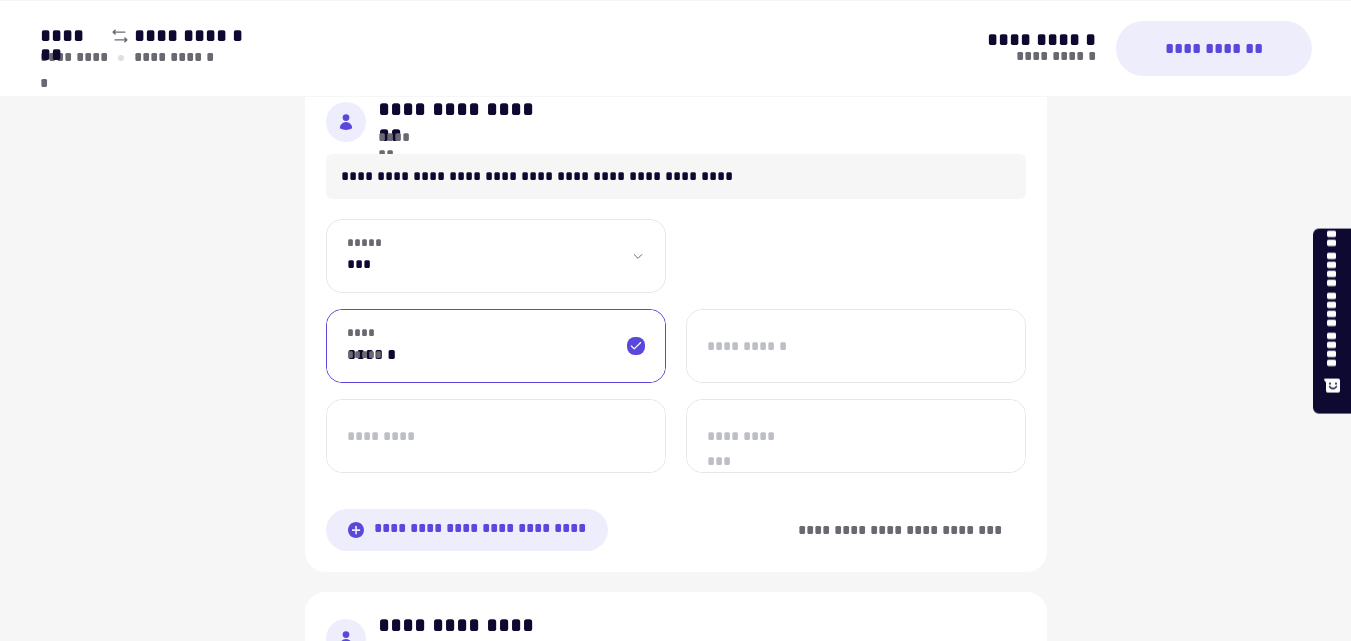 type on "******" 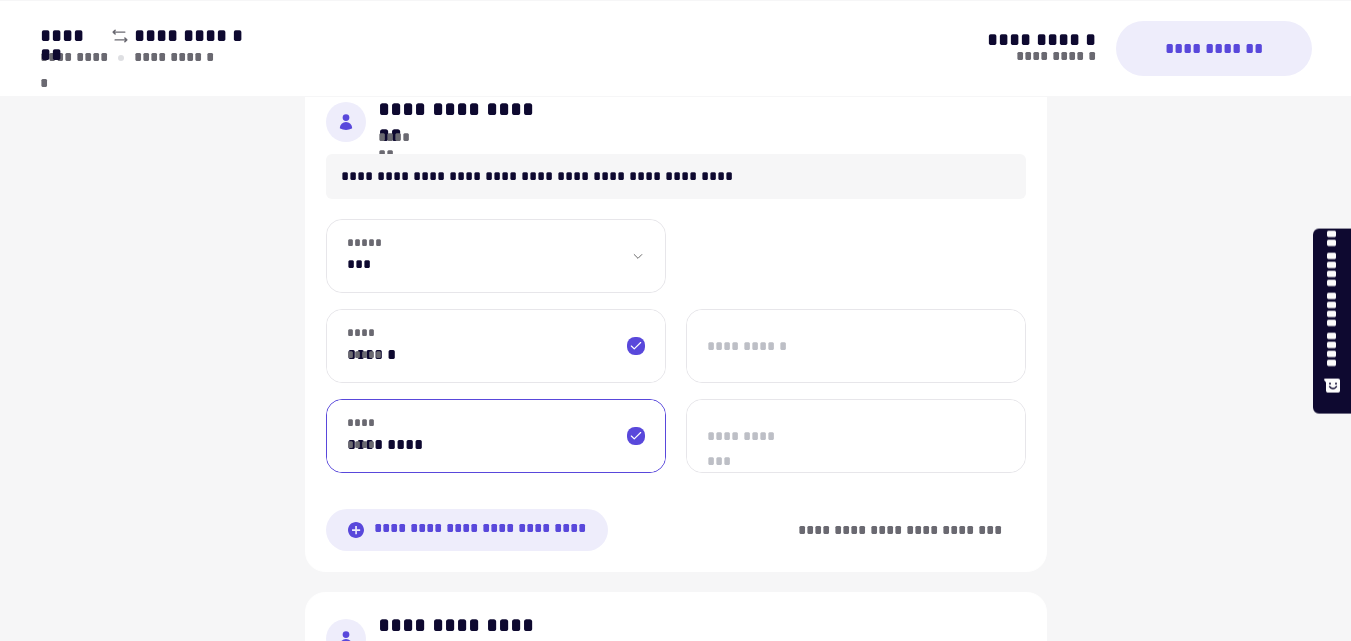 type on "*********" 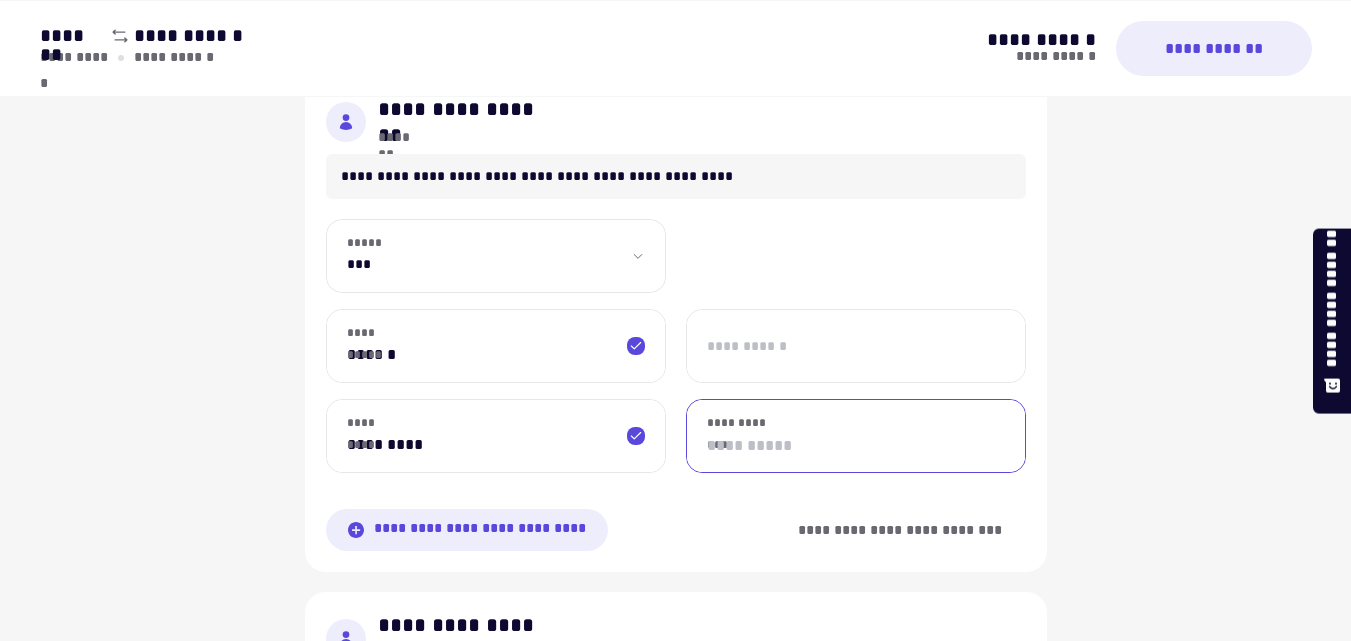 click on "**********" at bounding box center (856, 436) 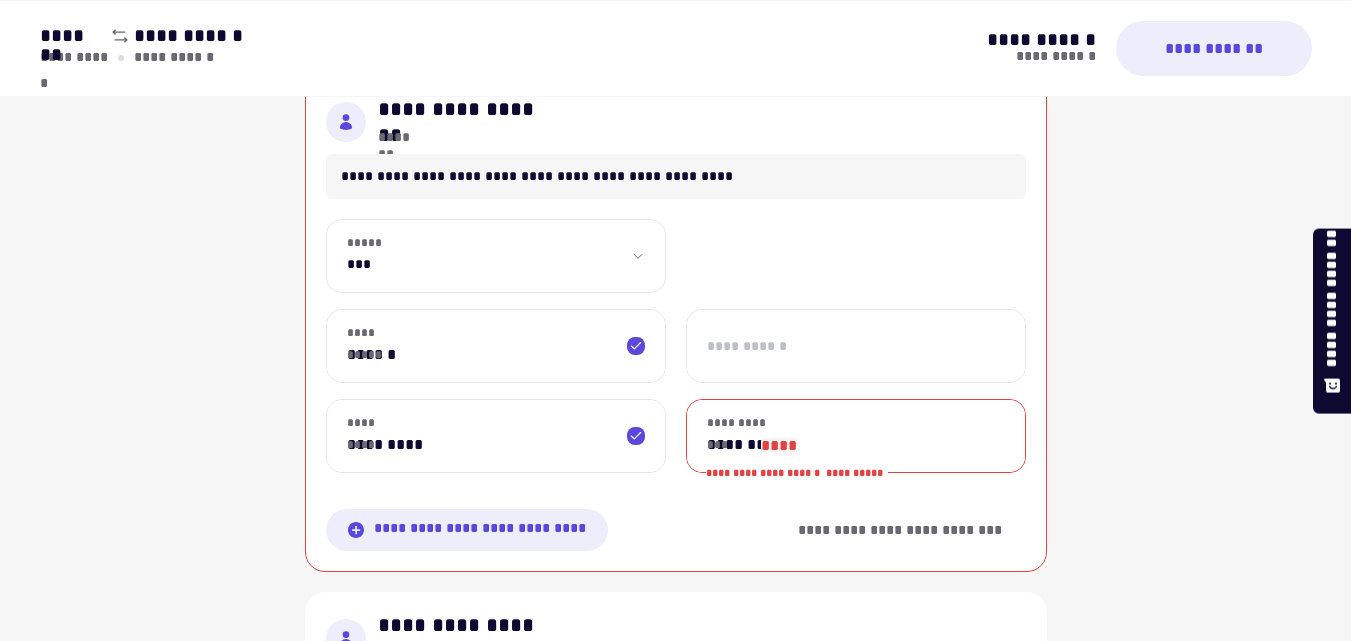 drag, startPoint x: 1361, startPoint y: 626, endPoint x: 966, endPoint y: 596, distance: 396.1376 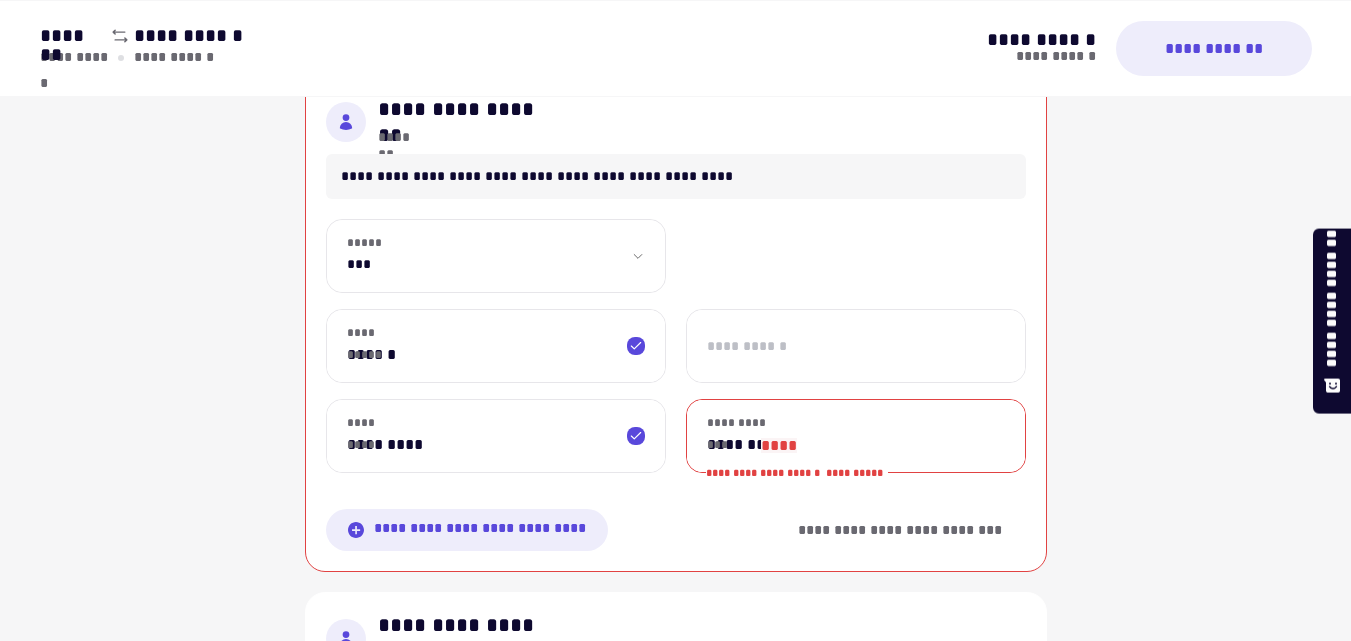 click on "**********" at bounding box center [856, 436] 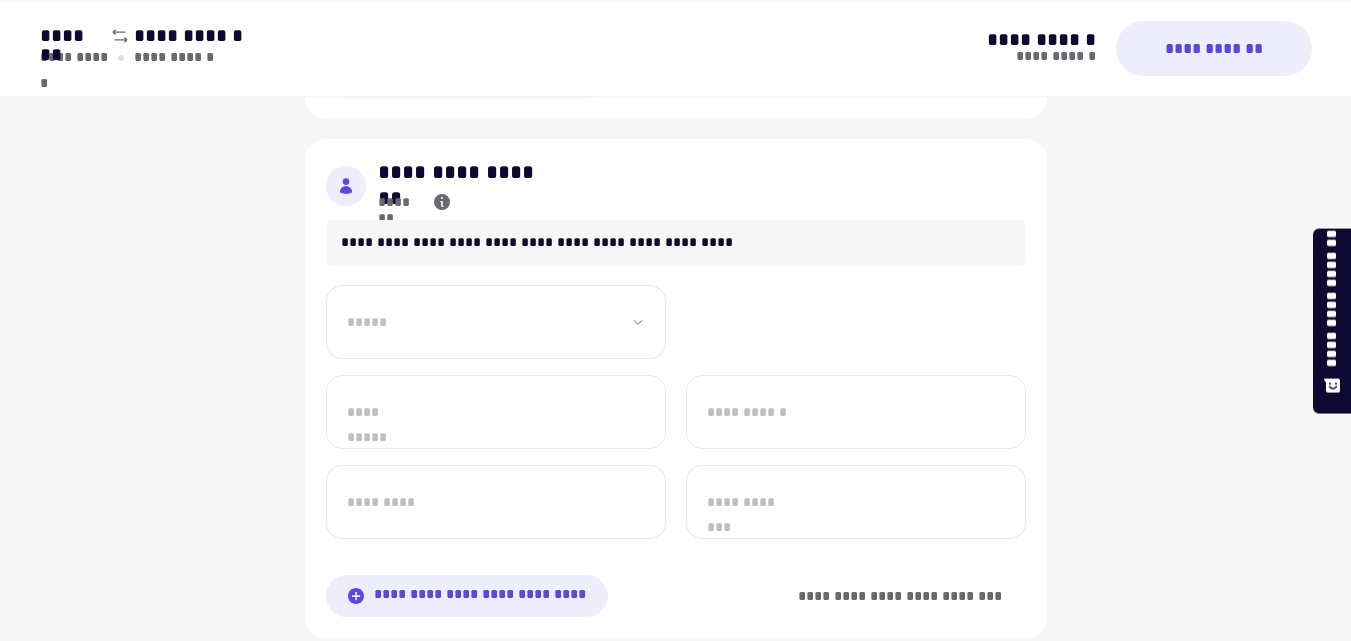 scroll, scrollTop: 2013, scrollLeft: 0, axis: vertical 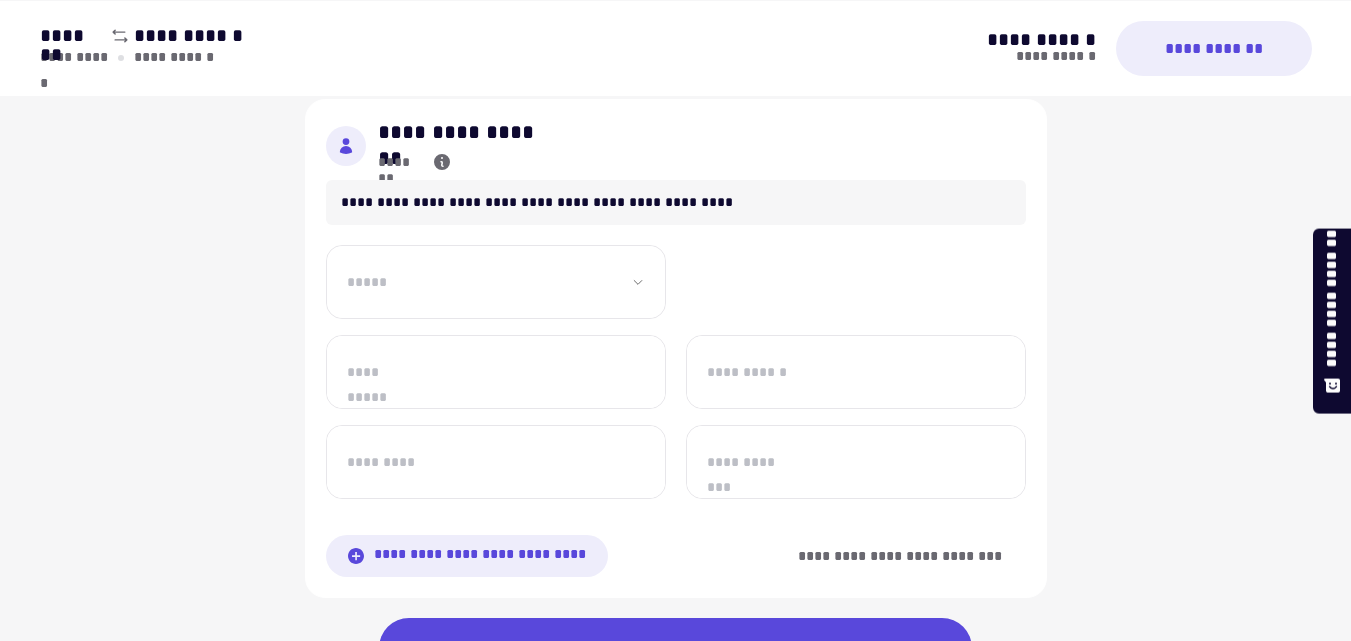 type on "**********" 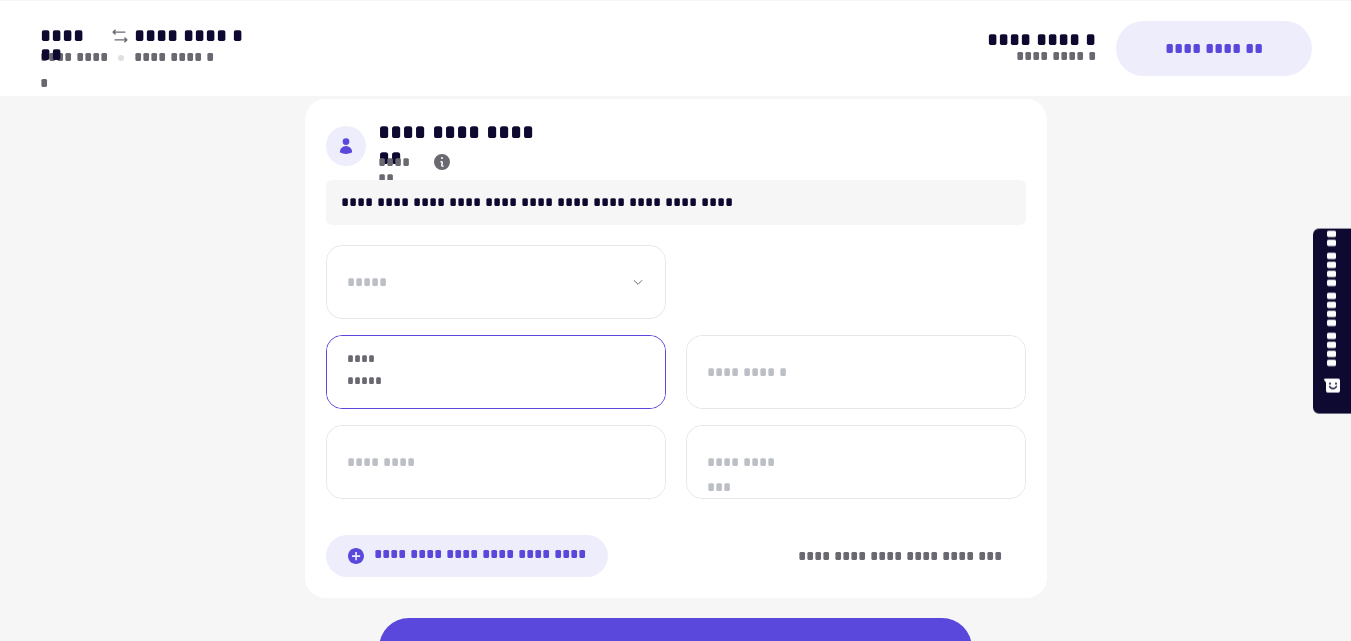 type on "*" 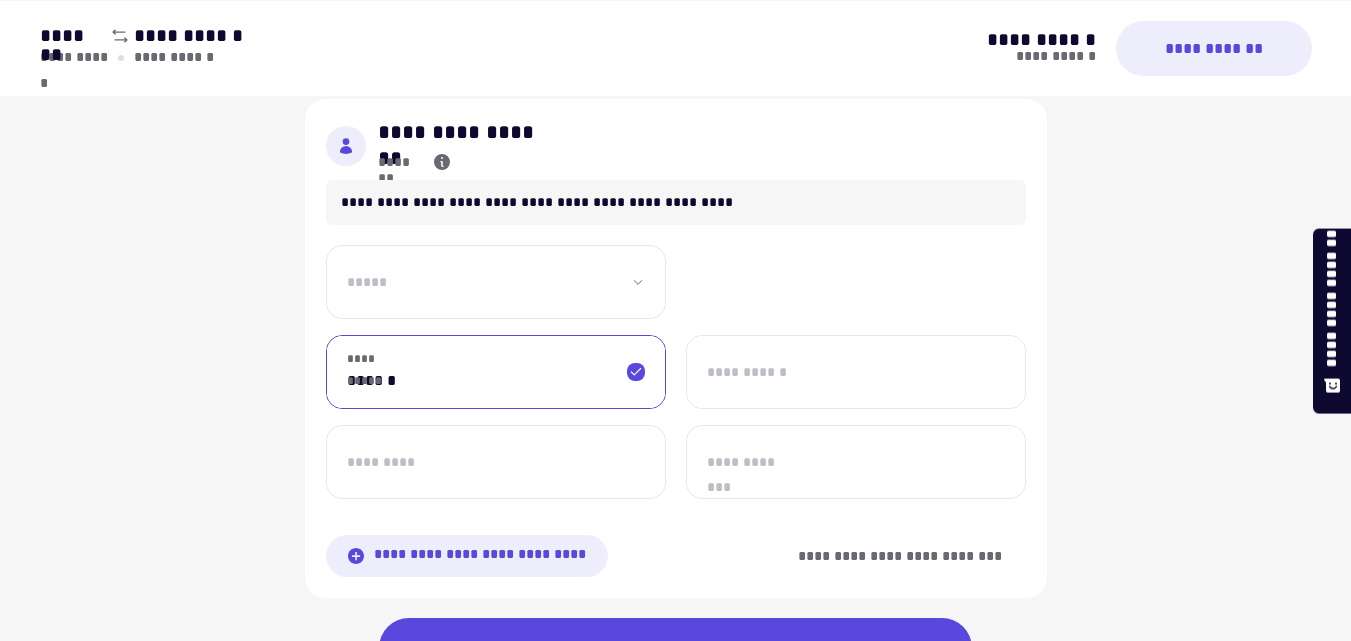 click on "******" at bounding box center (496, 372) 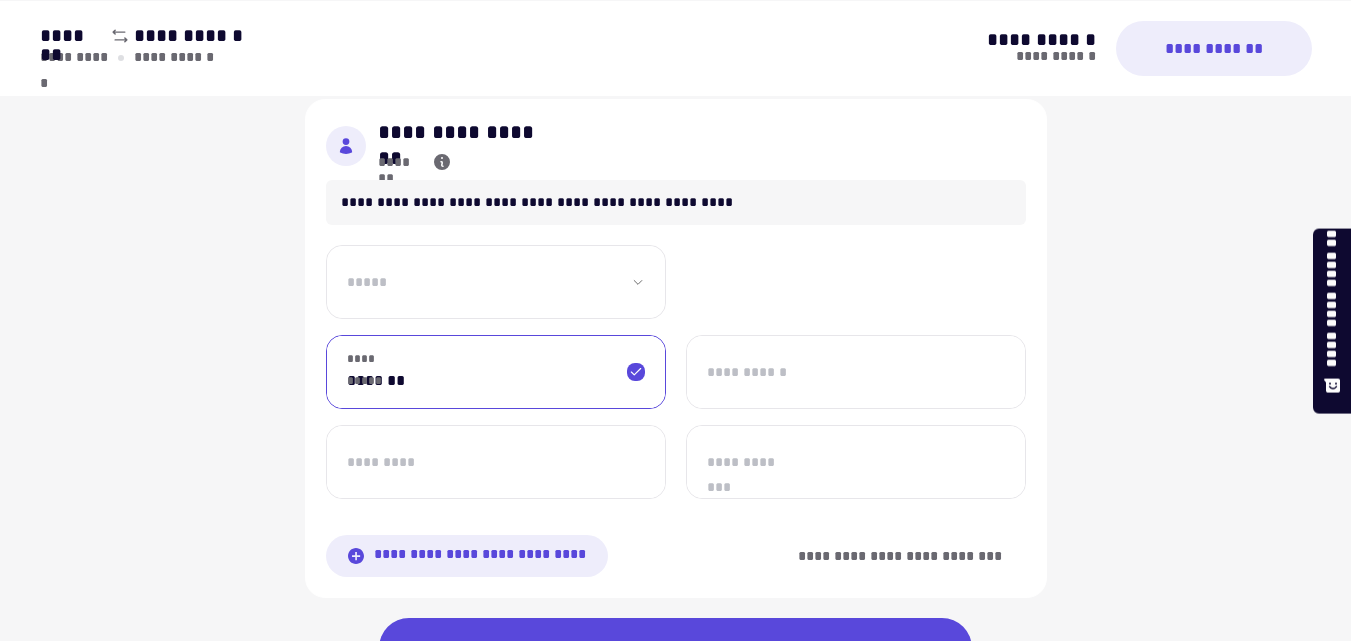 type on "*******" 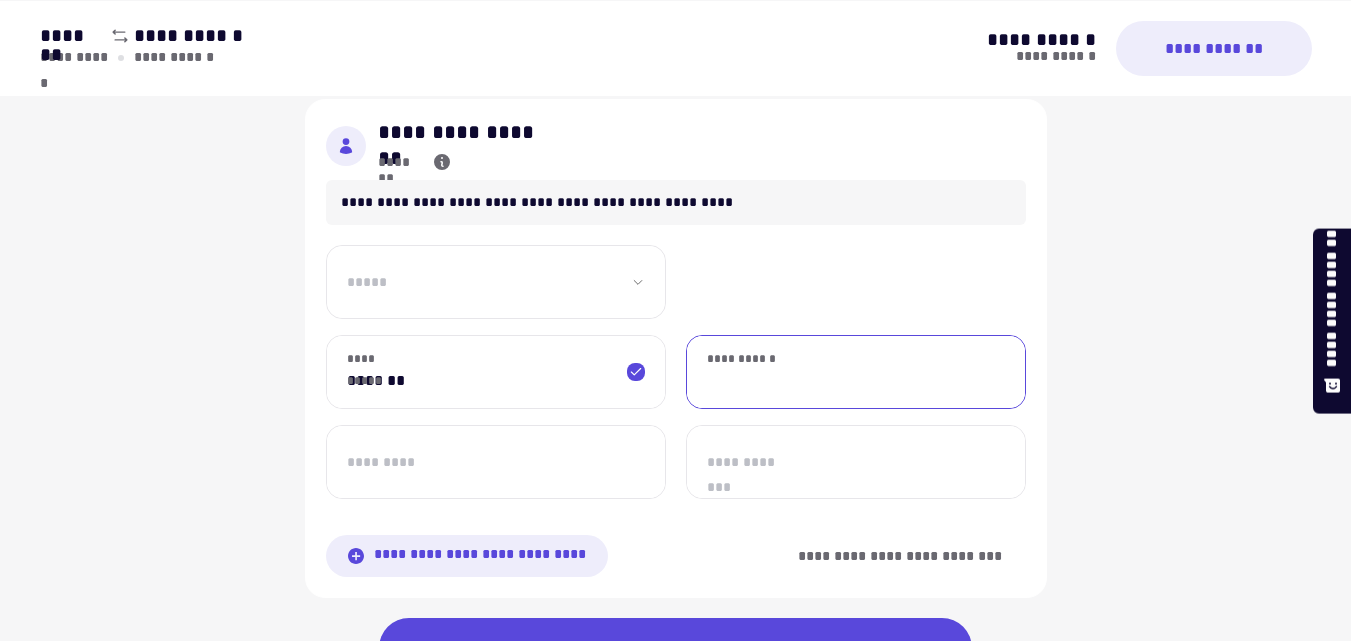 drag, startPoint x: 715, startPoint y: 359, endPoint x: 704, endPoint y: 379, distance: 22.825424 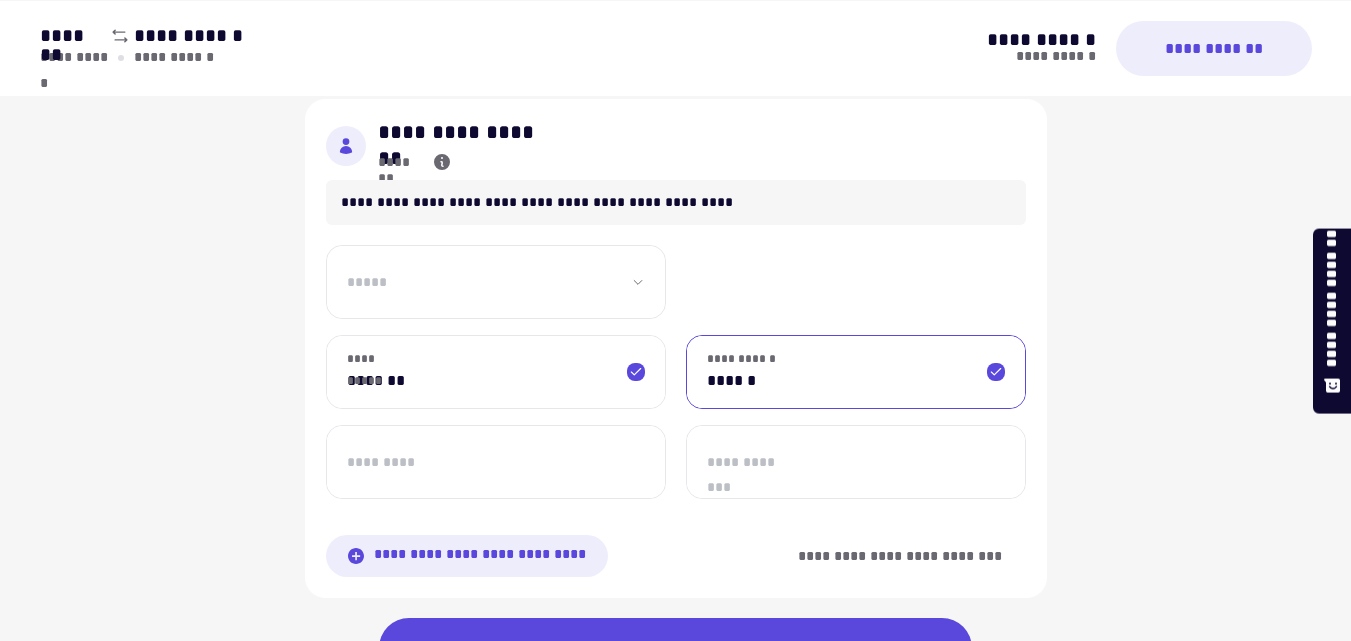 type on "******" 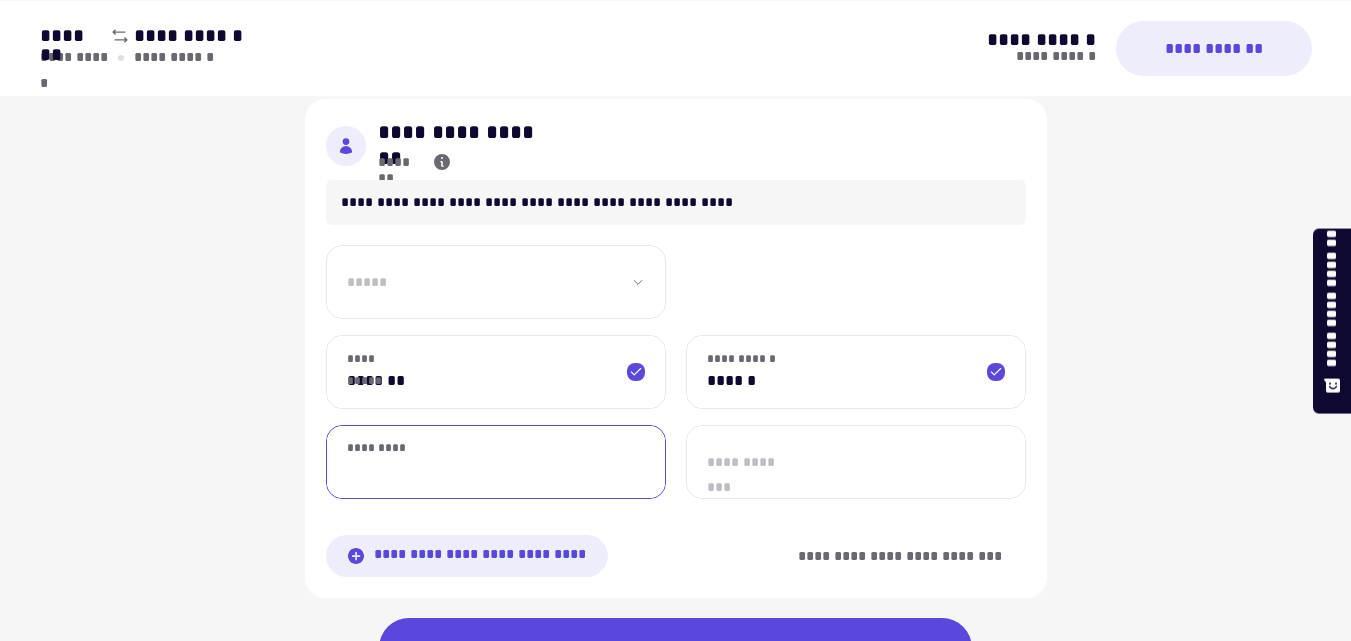 click on "*********" at bounding box center [496, 462] 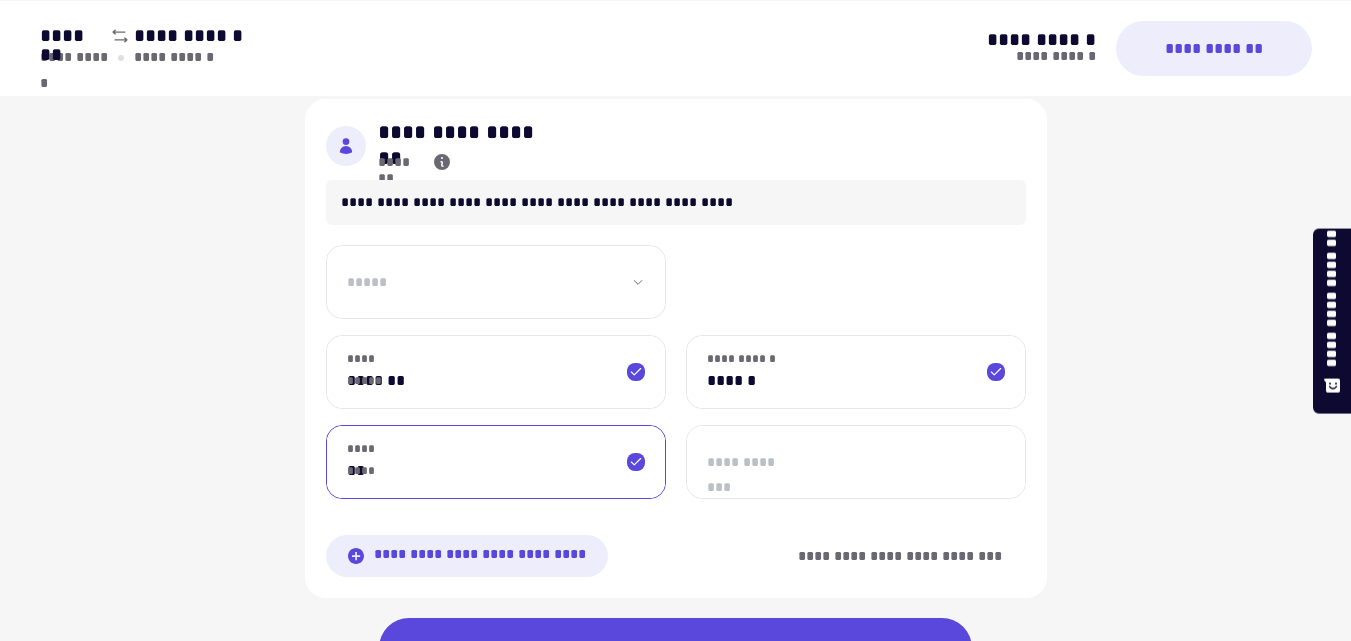 type on "*" 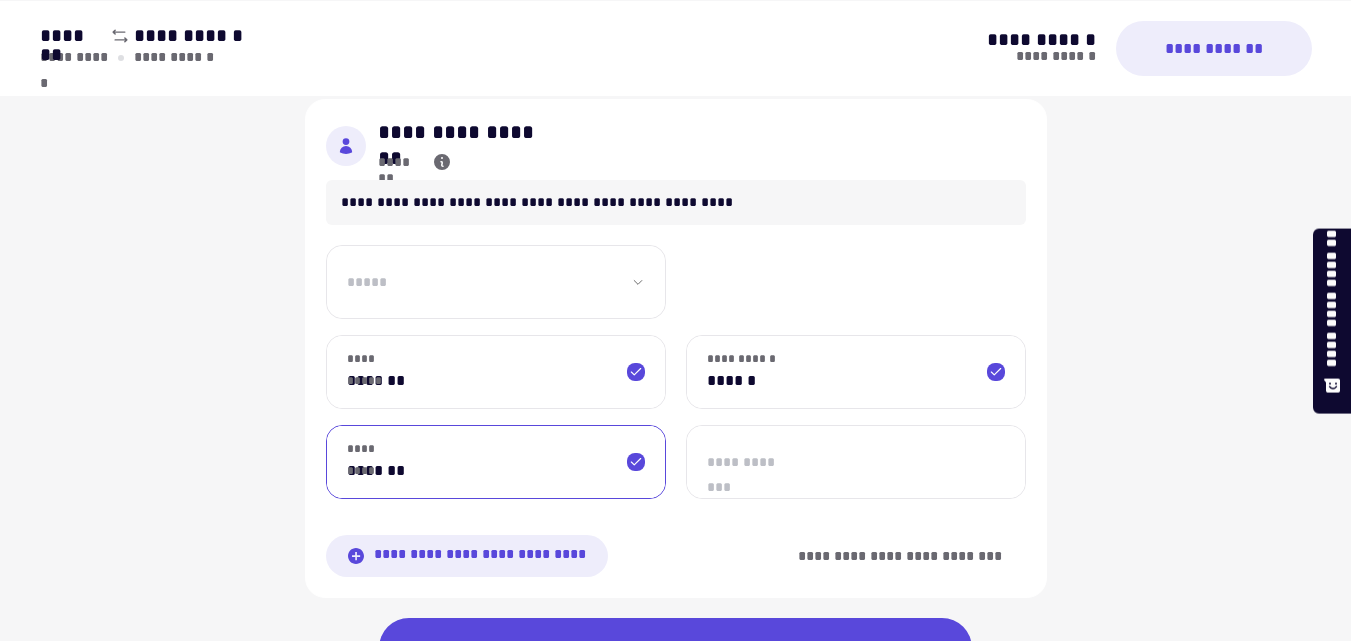 type on "*******" 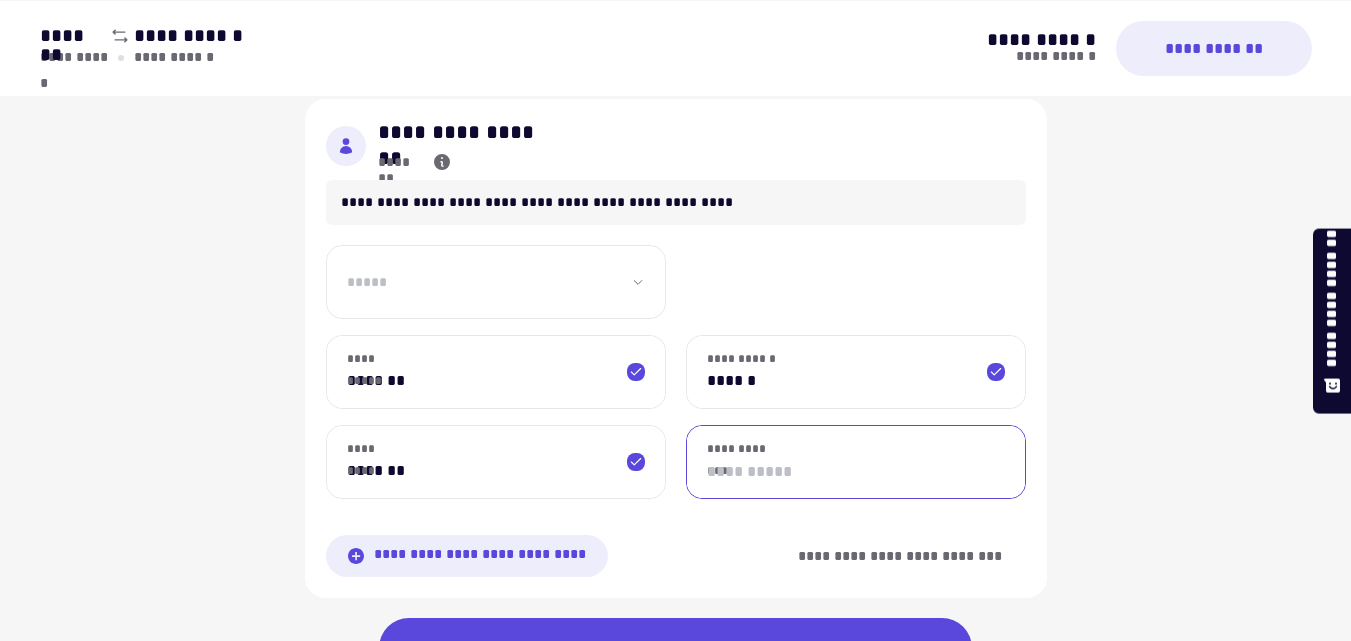 click on "**********" at bounding box center (856, 462) 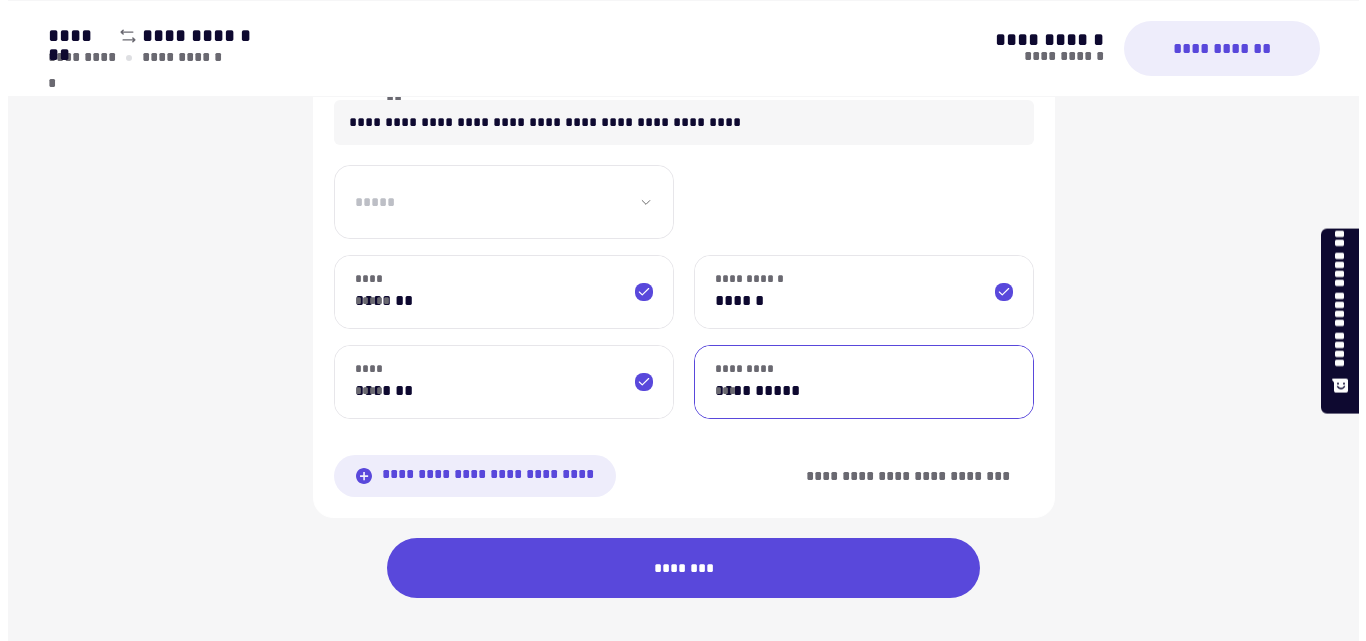 scroll, scrollTop: 2120, scrollLeft: 0, axis: vertical 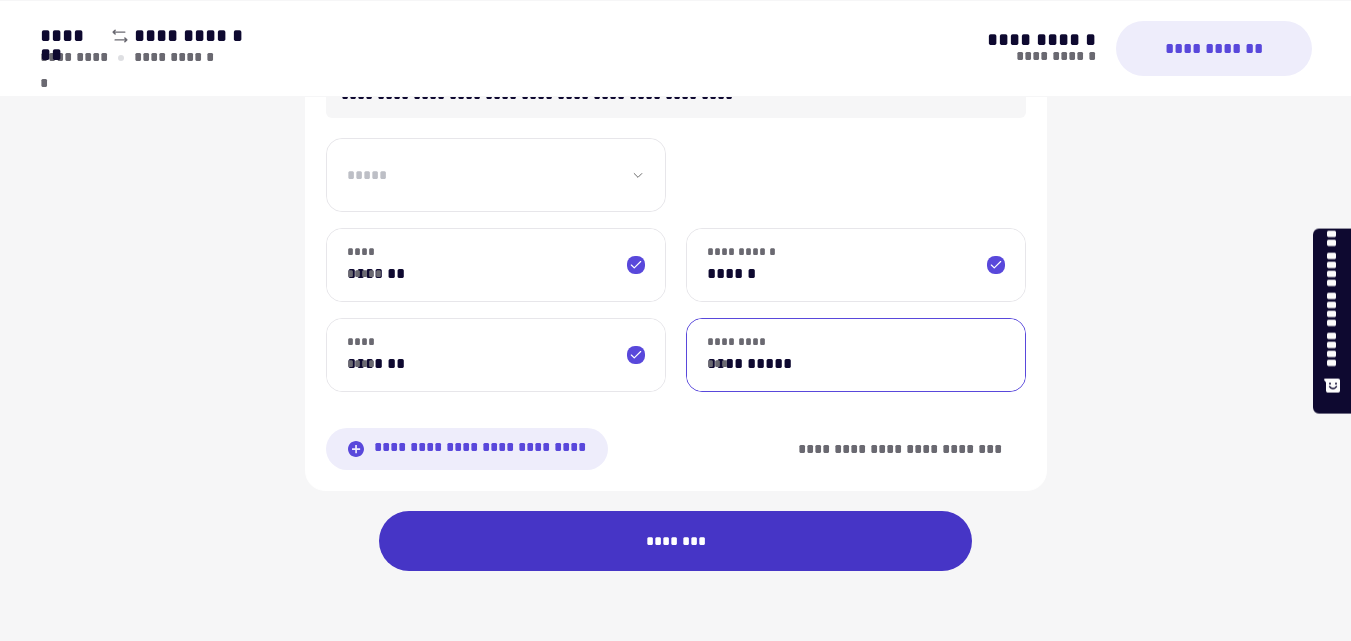 type on "**********" 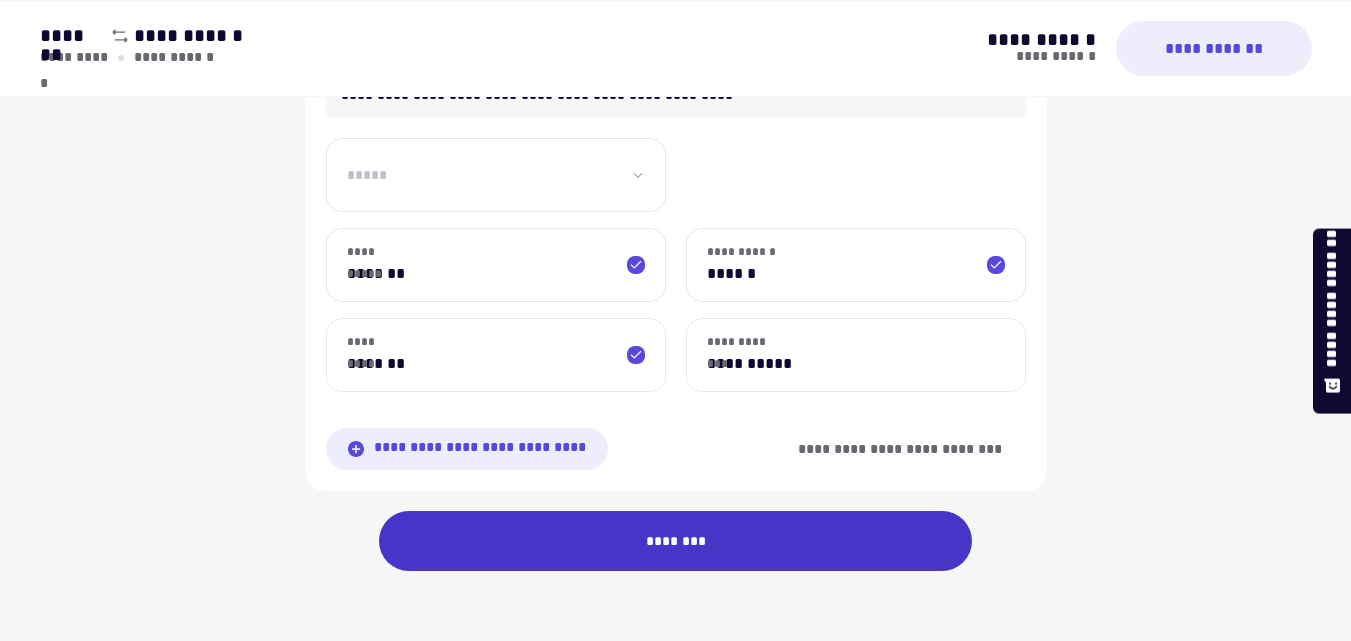 click on "********" at bounding box center [676, 541] 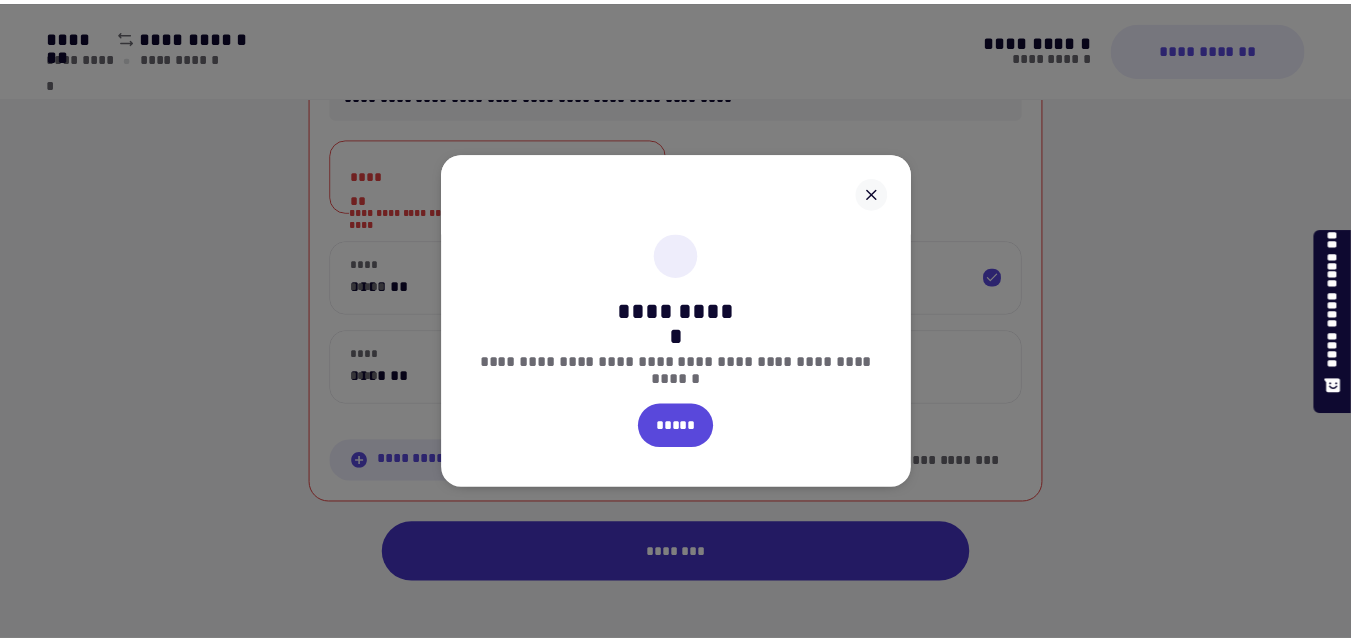 scroll, scrollTop: 2041, scrollLeft: 0, axis: vertical 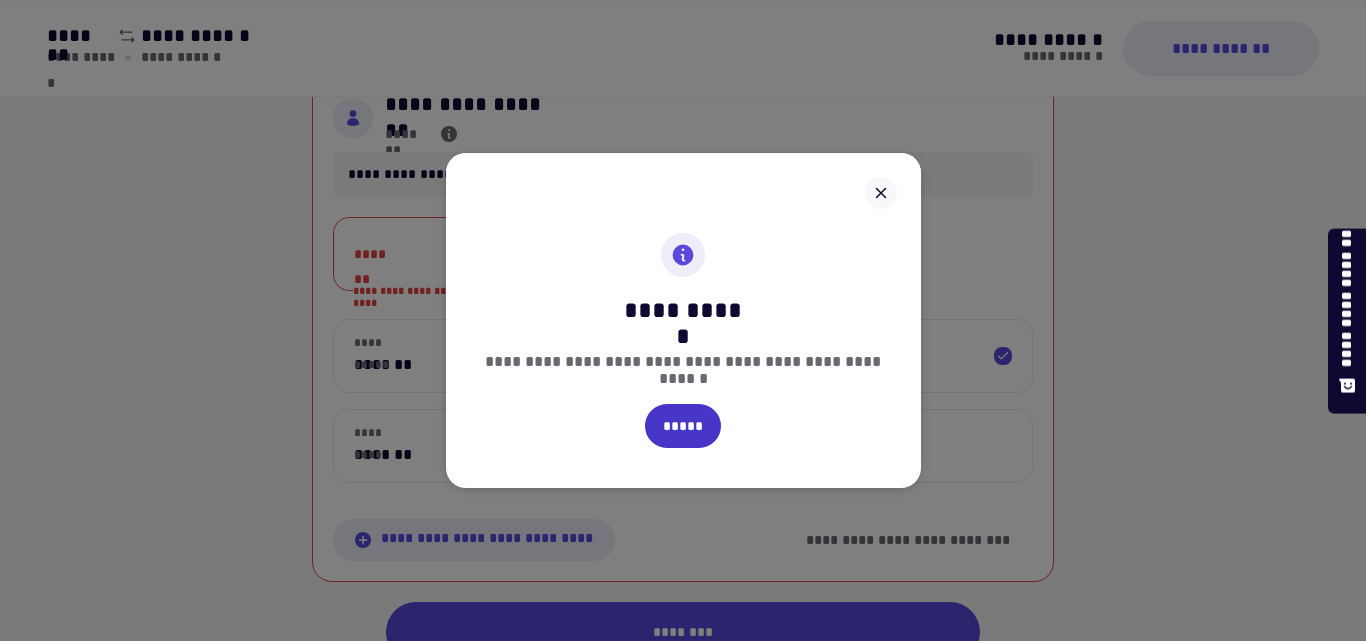 click on "*****" at bounding box center [683, 426] 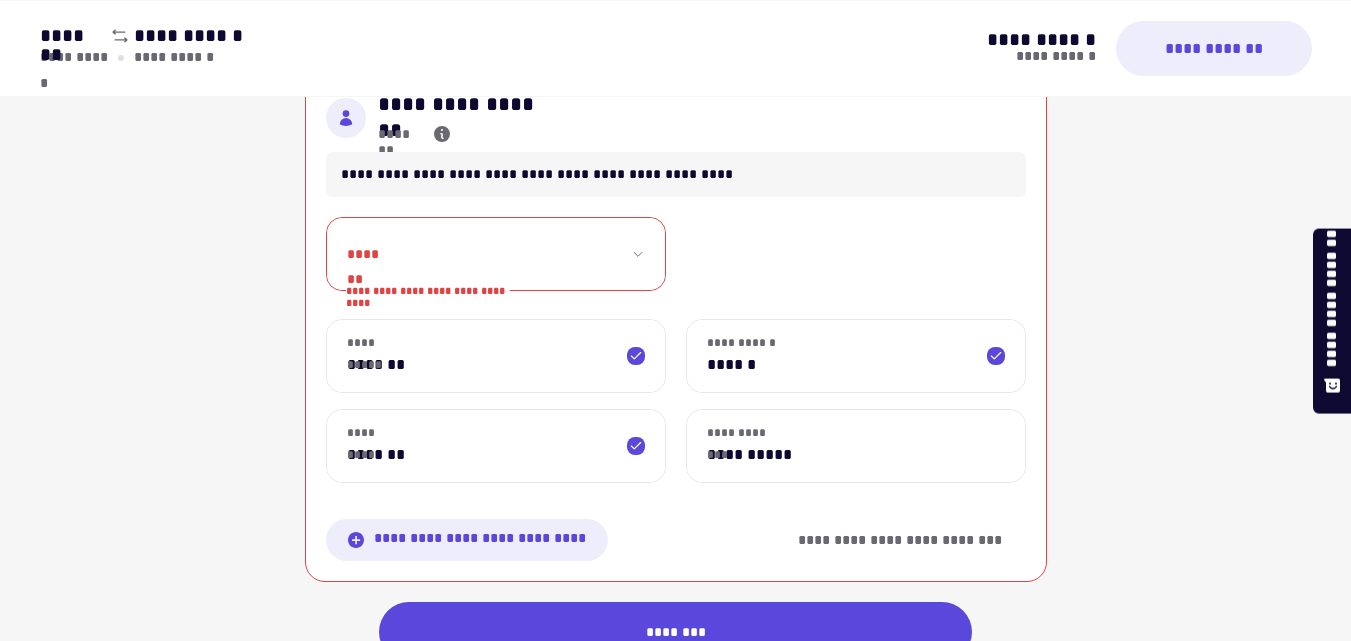 click on "**********" at bounding box center [496, 254] 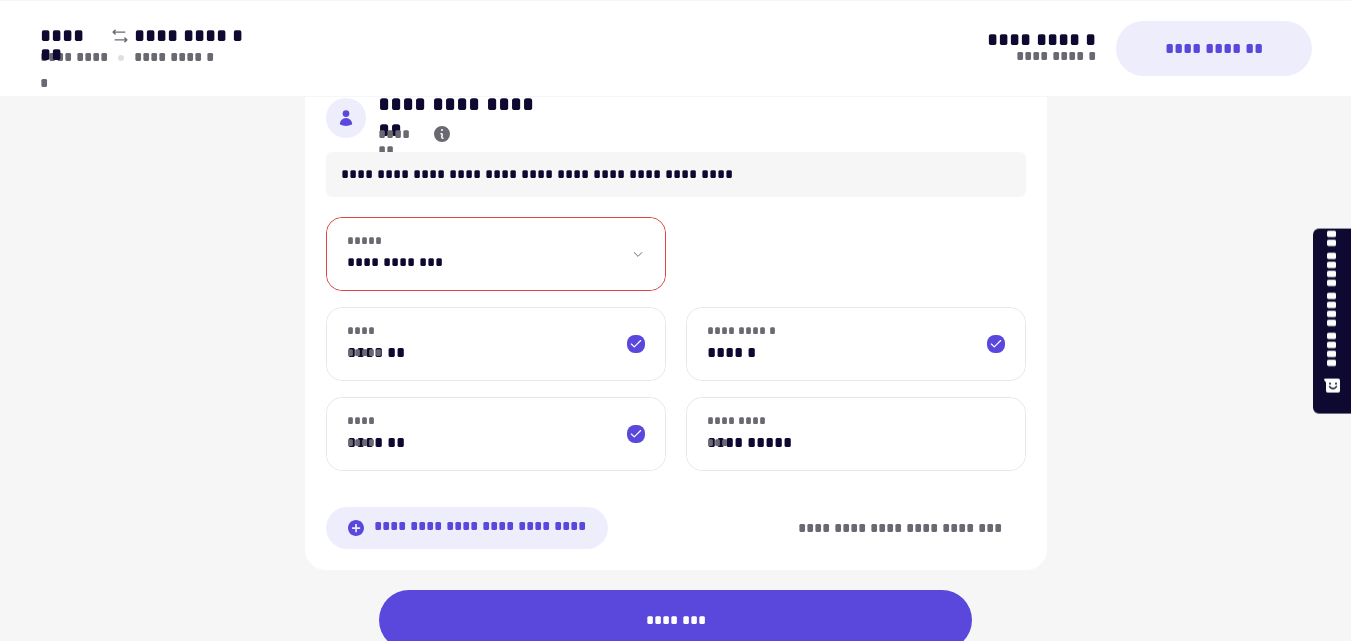 select on "****" 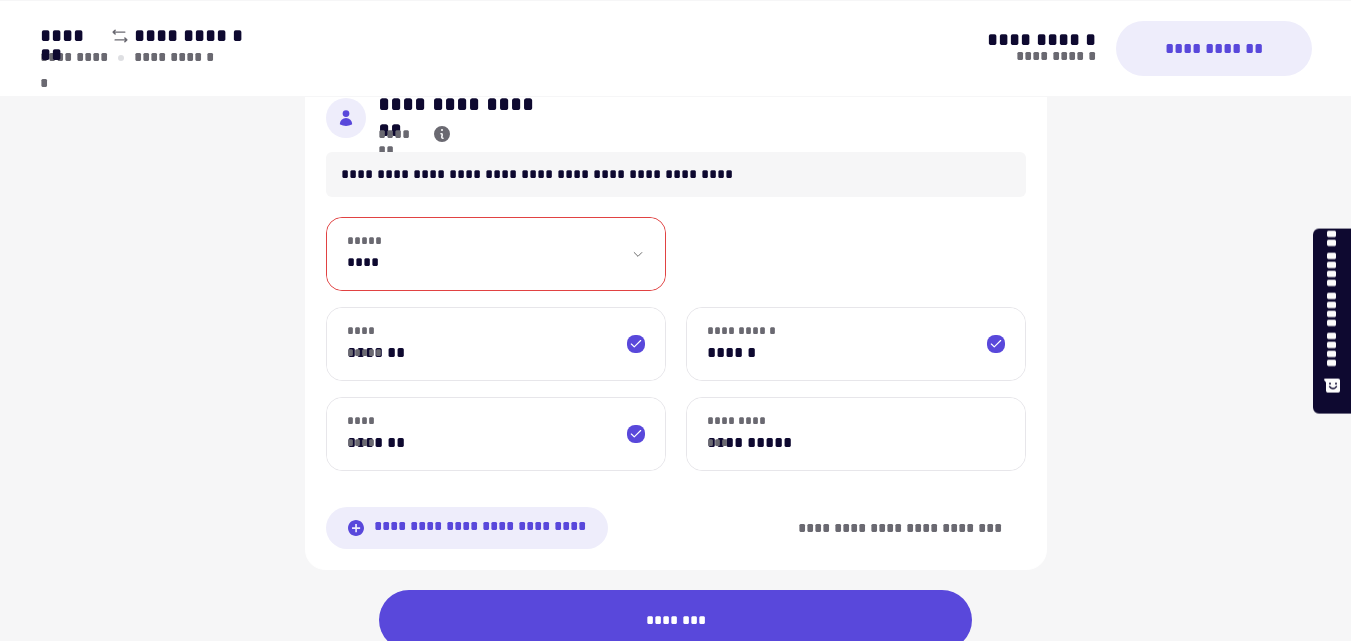 click on "**********" at bounding box center (496, 254) 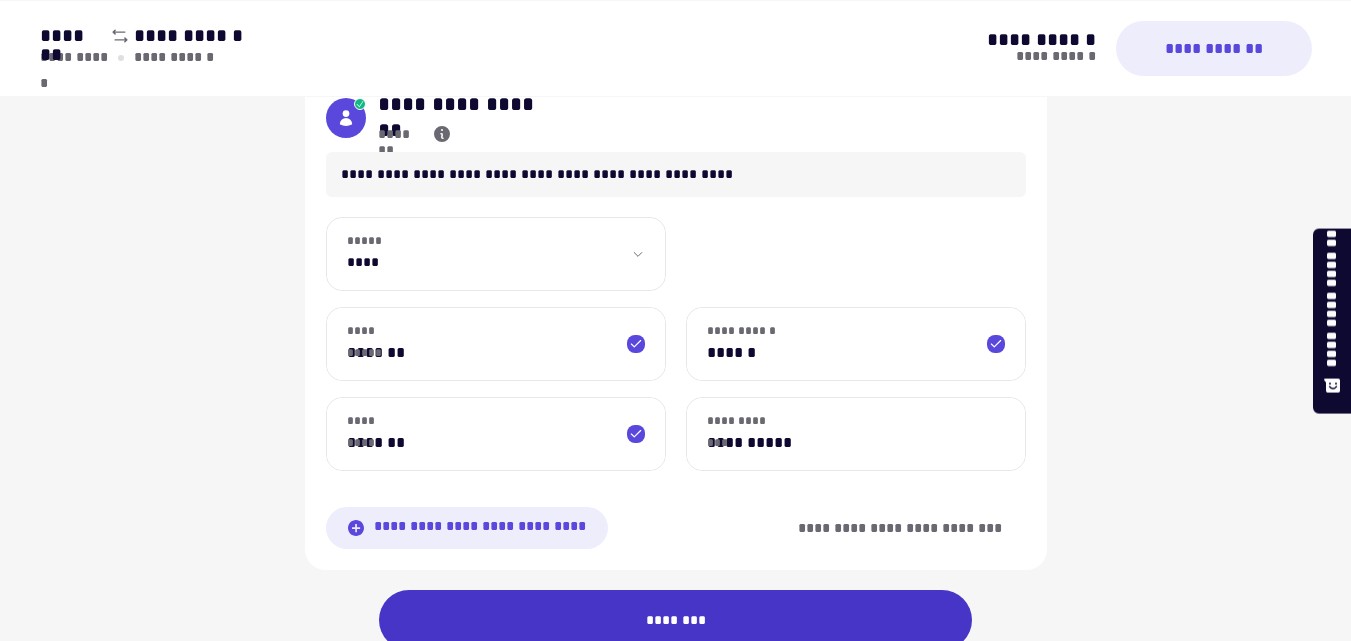 drag, startPoint x: 640, startPoint y: 604, endPoint x: 585, endPoint y: 628, distance: 60.00833 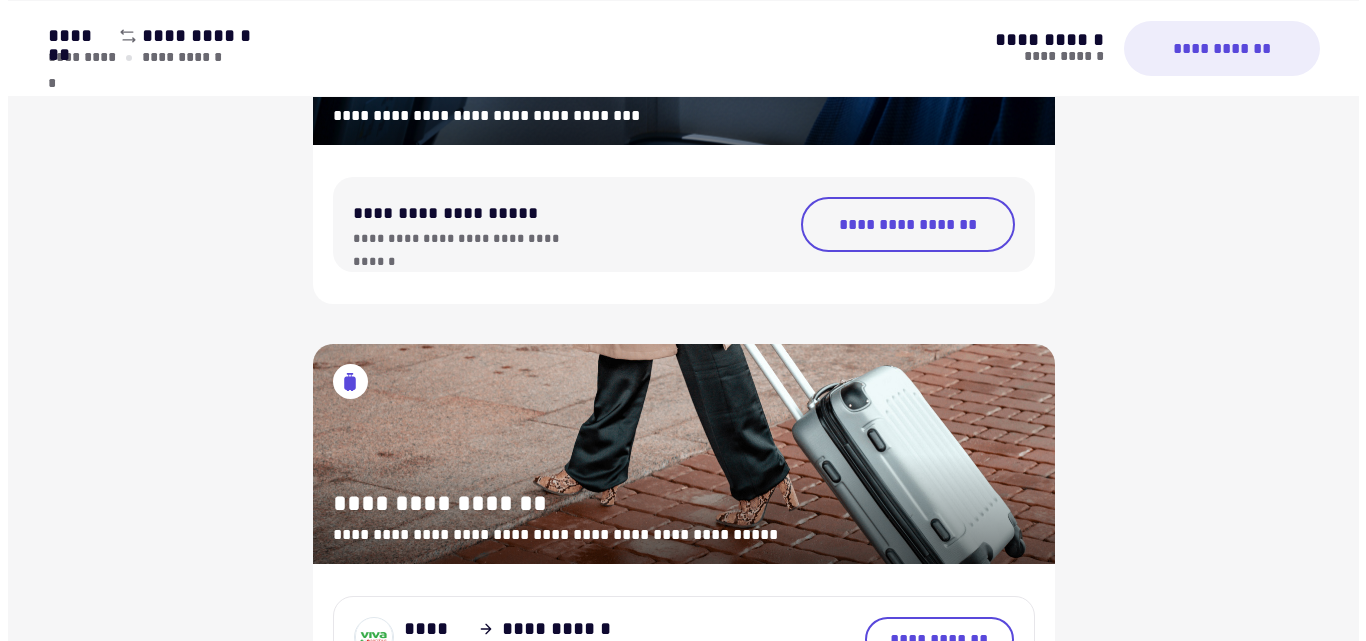 scroll, scrollTop: 400, scrollLeft: 0, axis: vertical 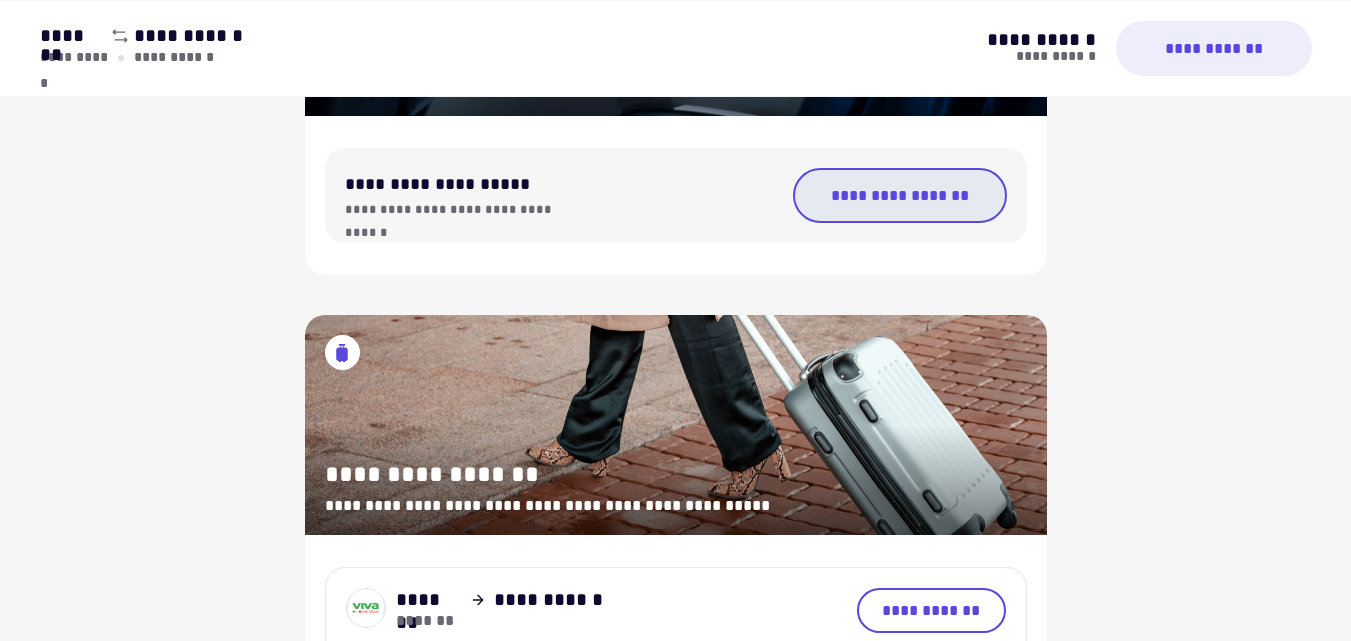 click on "**********" at bounding box center (900, 195) 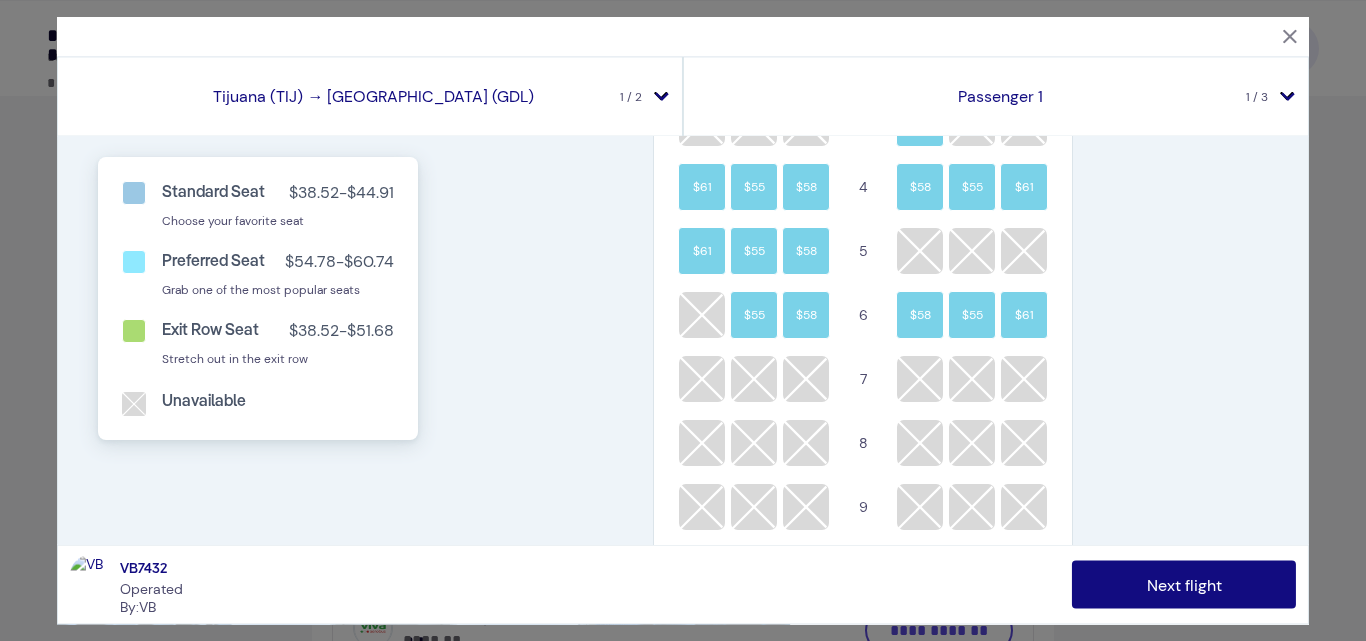 scroll, scrollTop: 227, scrollLeft: 0, axis: vertical 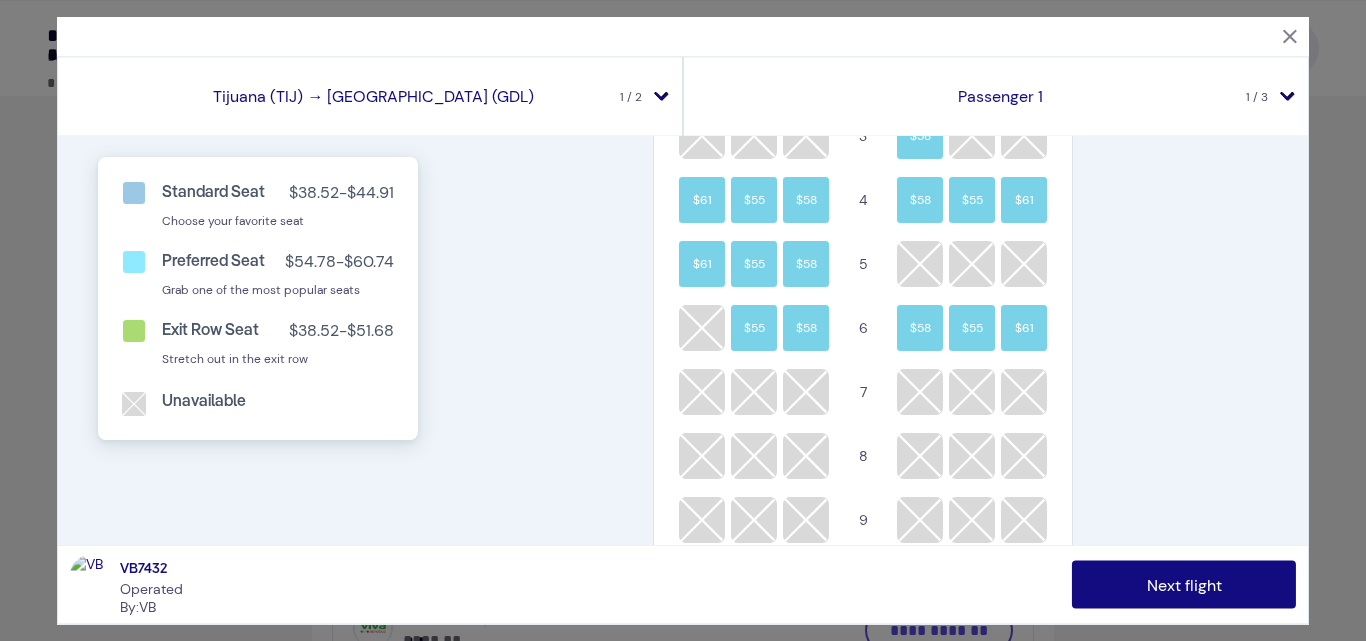 click on "Standard Seat $38.52  -  $44.91 Choose your favorite seat Preferred Seat $54.78  -  $60.74 Grab one of the most popular seats Exit Row Seat $38.52  -  $51.68 Stretch out in the exit row Unavailable A B C D E F $55 2 $58 $55 $61 3 $58 $61 $55 $58 4 $58 $55 $61 $61 $55 $58 5 $55 $58 6 $58 $55 $61 7 8 9 $42 10 11 $43 $42 $45 $45 12 $43 $42 $45 $45 13 14 $45 $45 $42 $43 15 $43 $42 $45 $45 $42 $43 16 $45 $42 $43 17 $43 EXIT $49 $45 $47 18 $47 $45 EXIT $49 EXIT $49 $45 $47 19 $47 $45 EXIT $49 $41 $39 20 $40 21 $40 $39 $41 $41 $39 $40 22 $40 $39 $41 $41 $39 $40 23 $40 $39 $41 $41 $39 $40 24 $40 $39 $40 25 $40 $39 $41 $41 $39 $40 26 $40 $39 $41 $41 $39 $40 27 $40 $39 $41 $41 $39 $40 28 $40 $39 $45 $47 29 $47 $45 EXIT $52 EXIT $52 $39 $40 30 $40 $39 EXIT $41 31 $41 $39 $40 32 $40 $39 $41 $41 $39 $40 33 $40 $39 $41 $41 $39 $40 34 $40 $39 $41 $41 $39 $40 35 $40 $39 $41 $41 $39 $40 36 $40 $39 $41 $41 $39 $40 37 $41 $41 $39 $40 38 $40 $39 $41 $41 $39 $40 39 $40 $39 $41 $41 $39 $40 40 $40 $39 $41 $39 $40 41 A B C D E" at bounding box center (683, 340) 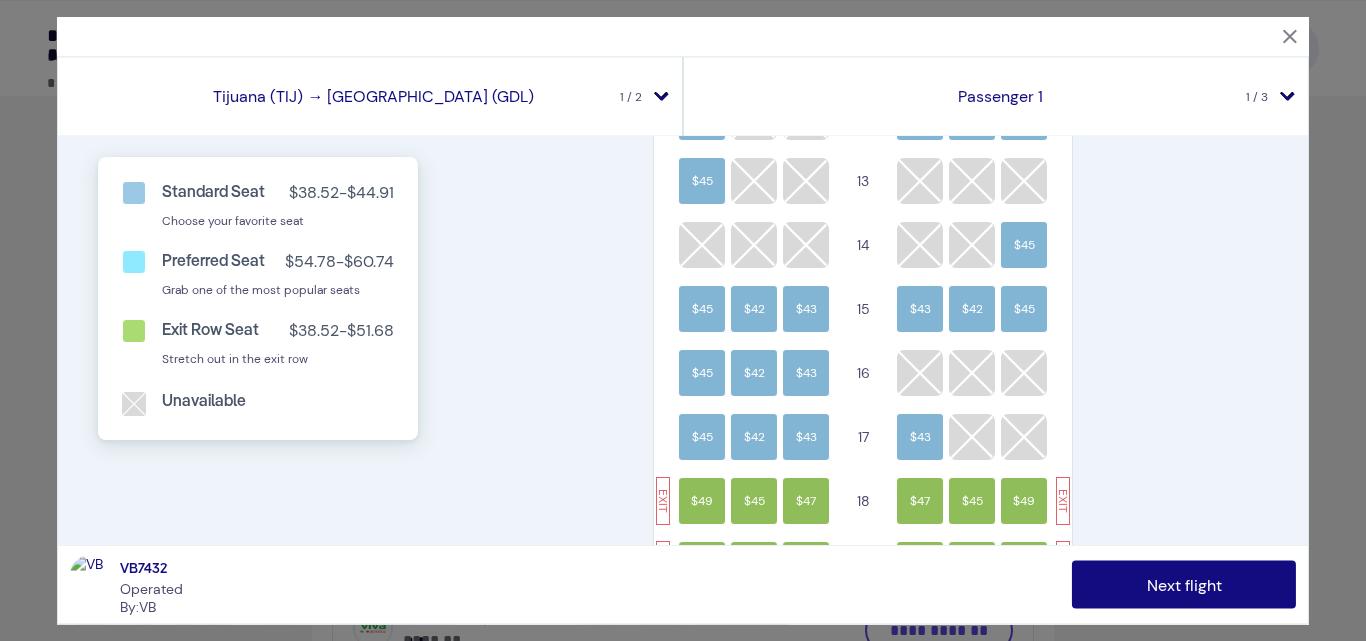 scroll, scrollTop: 827, scrollLeft: 0, axis: vertical 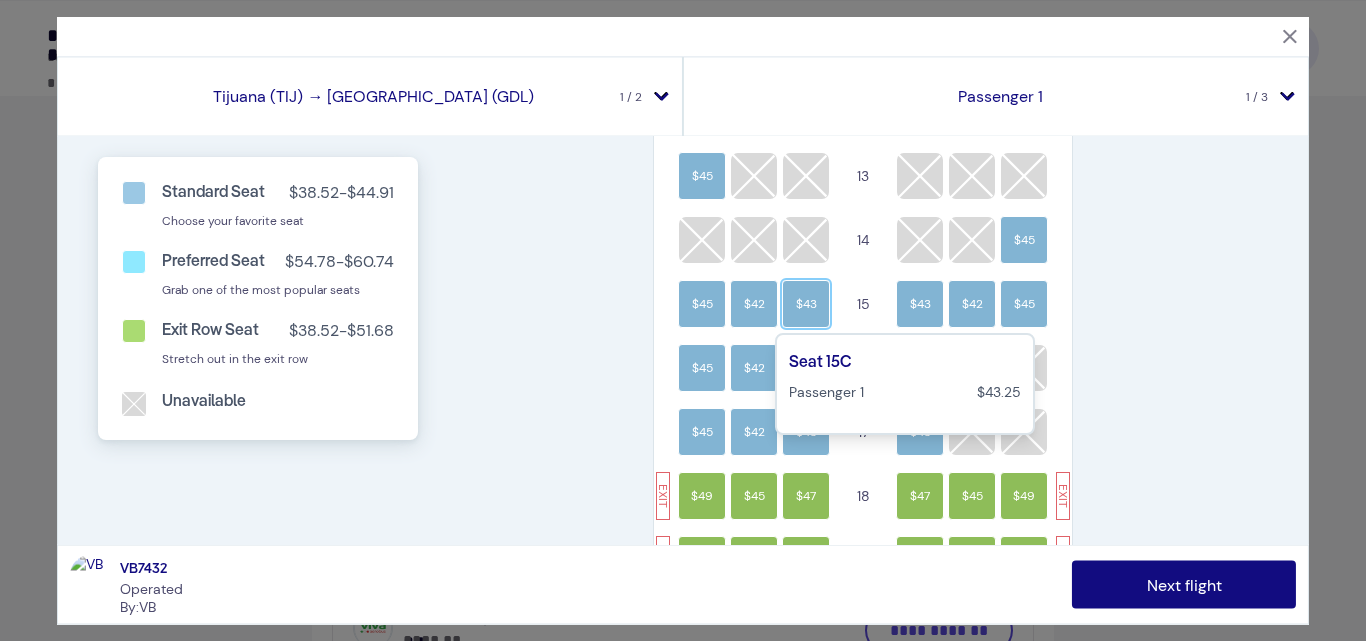 click on "$43" at bounding box center [806, 303] 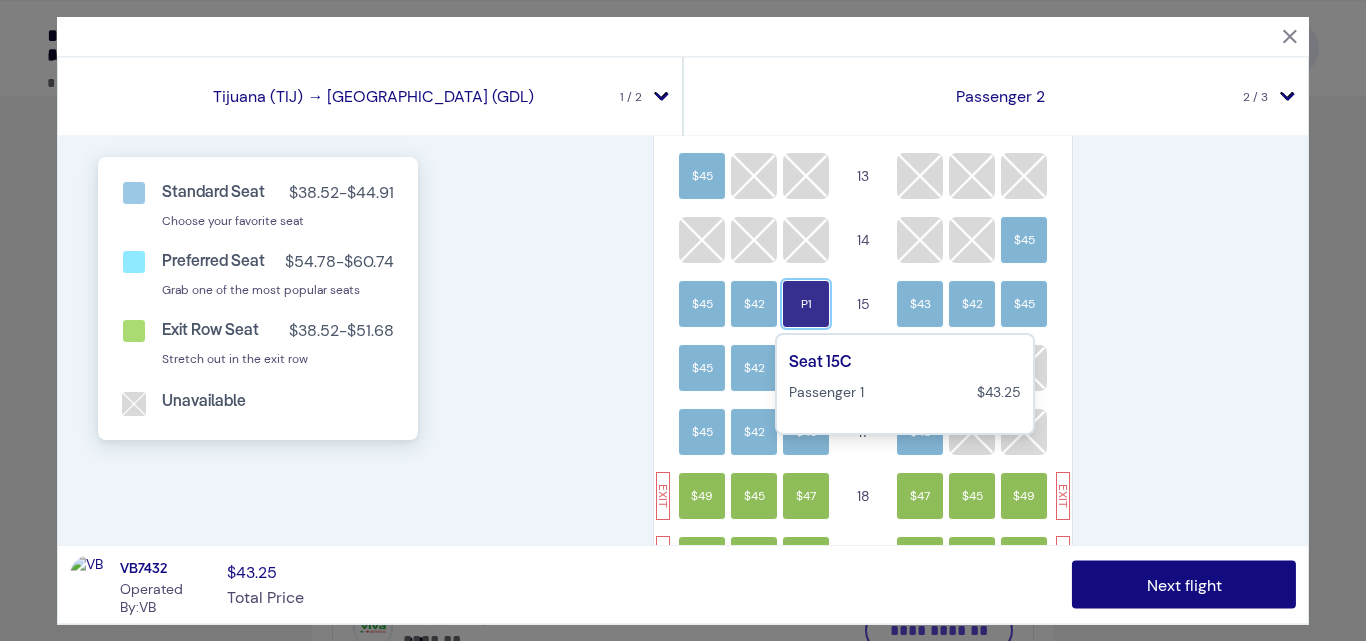 click on "P1" at bounding box center [806, 303] 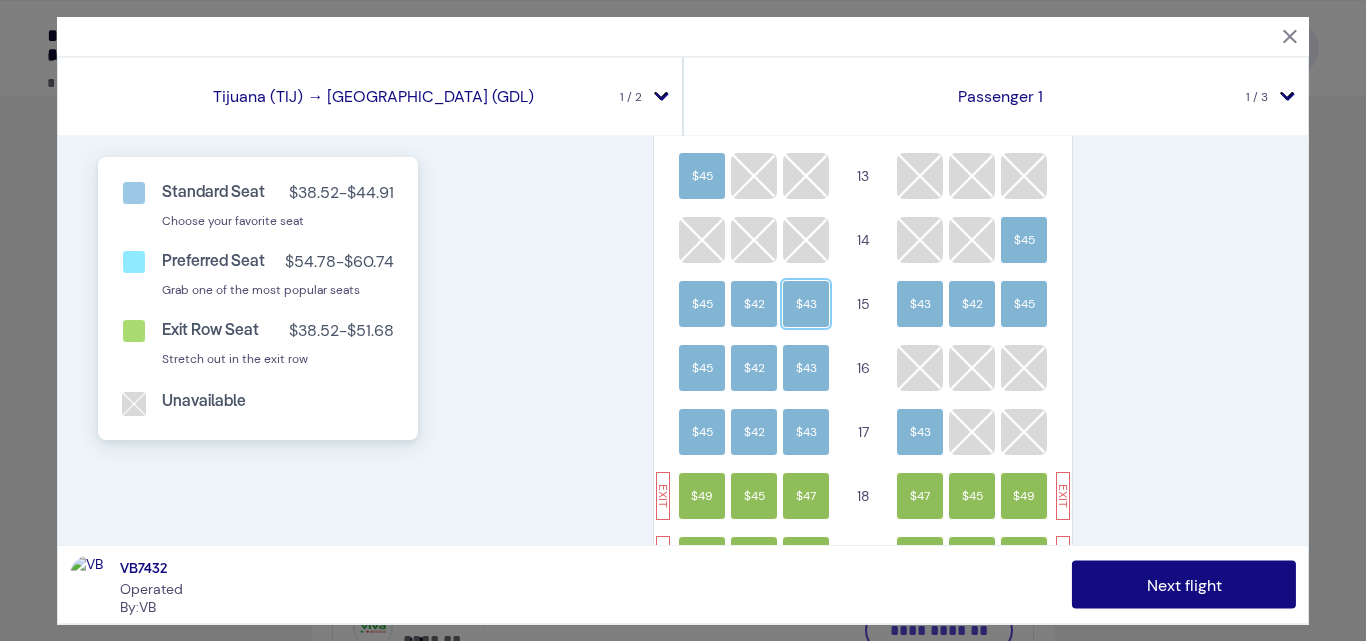 click on "$43" at bounding box center (806, 303) 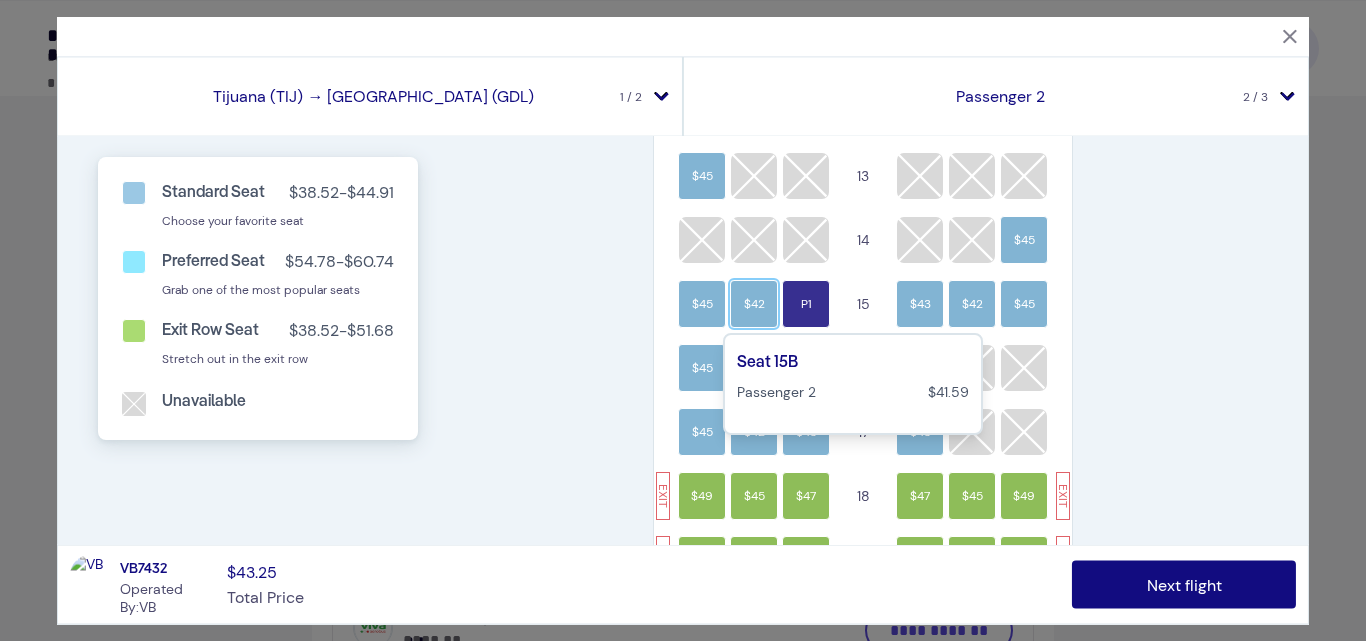 click on "$42" at bounding box center [754, 303] 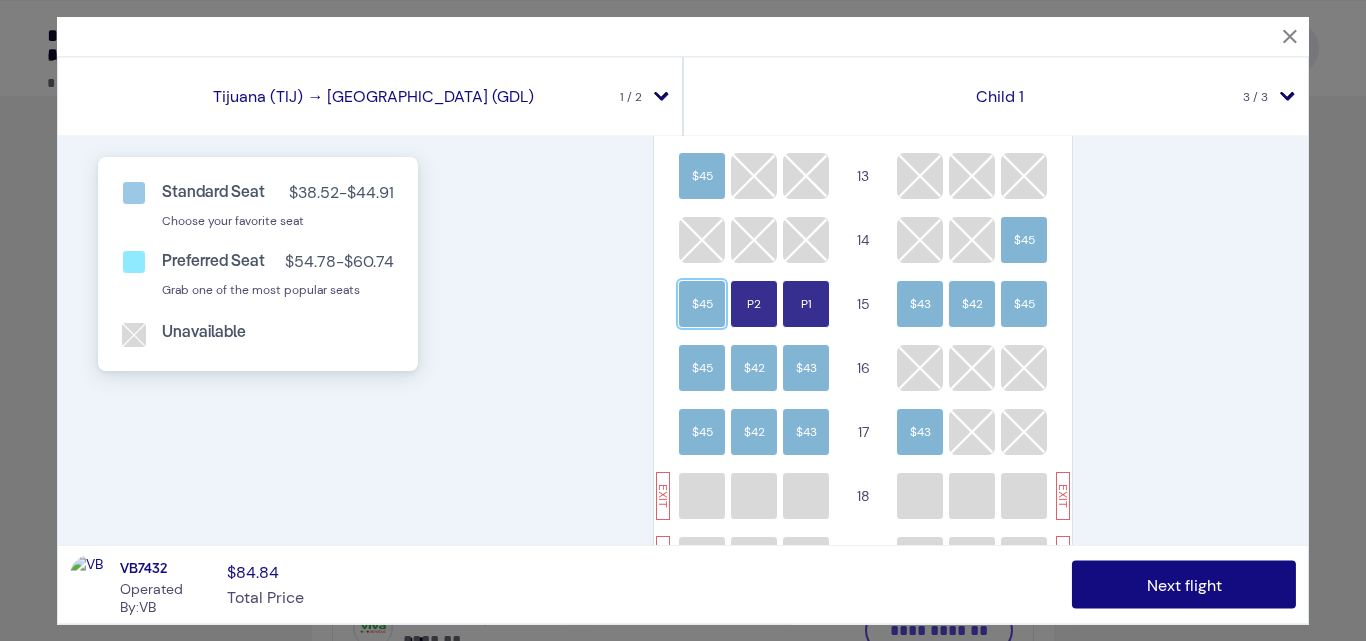 click on "$45" at bounding box center (702, 303) 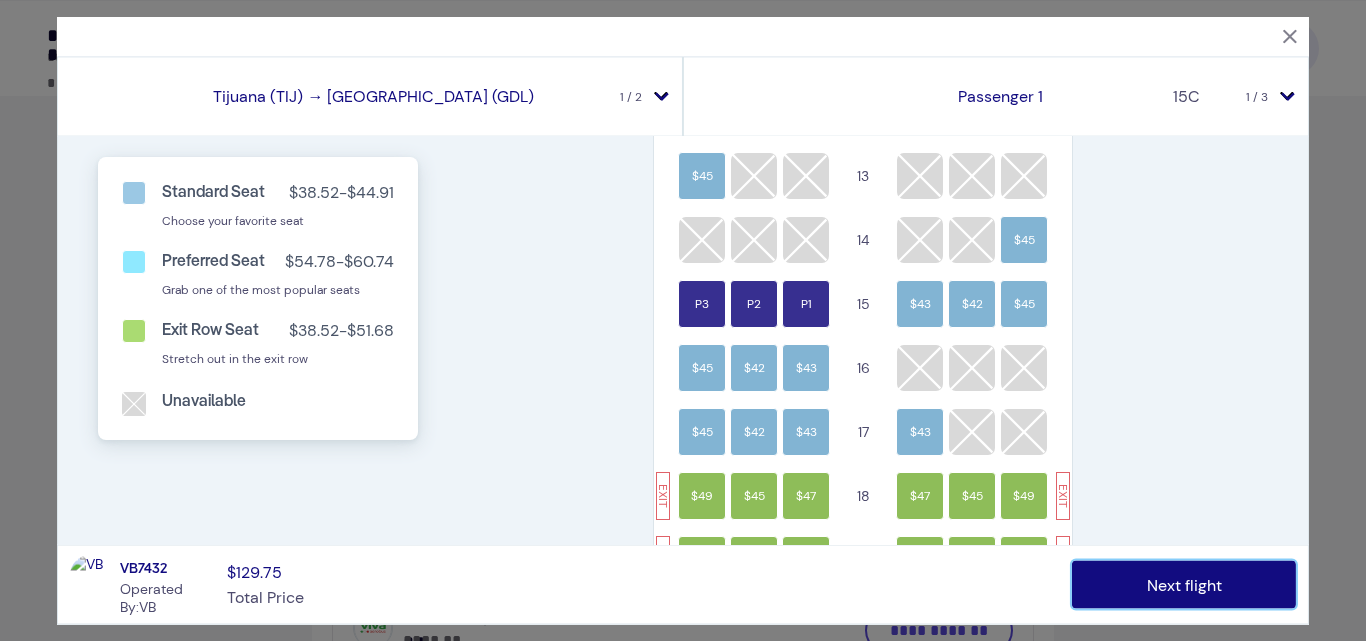 click on "Next flight" at bounding box center [1184, 585] 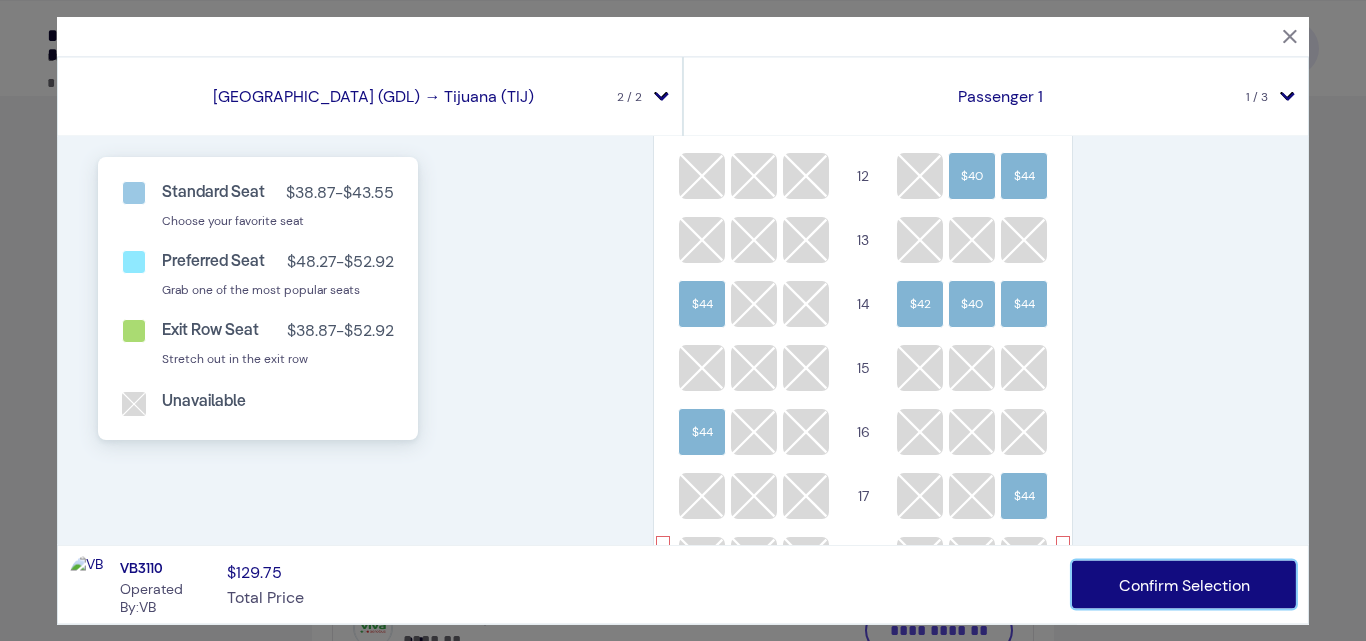 scroll, scrollTop: 0, scrollLeft: 0, axis: both 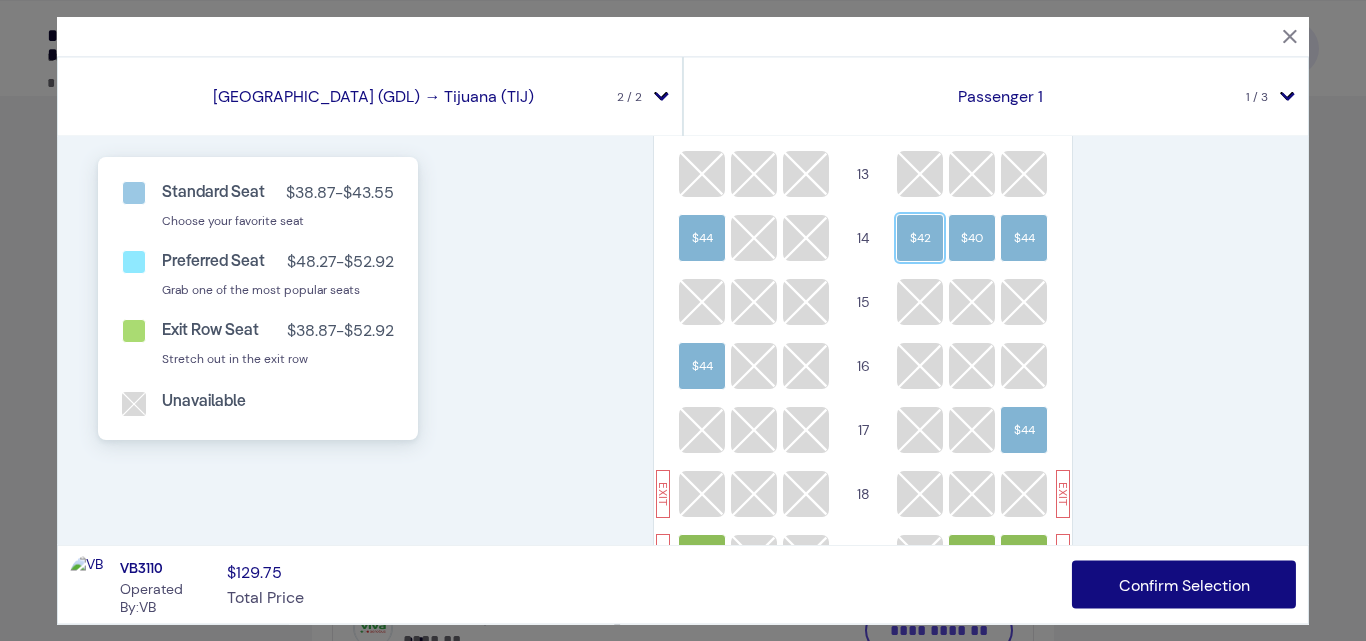 click on "$42" at bounding box center [920, 237] 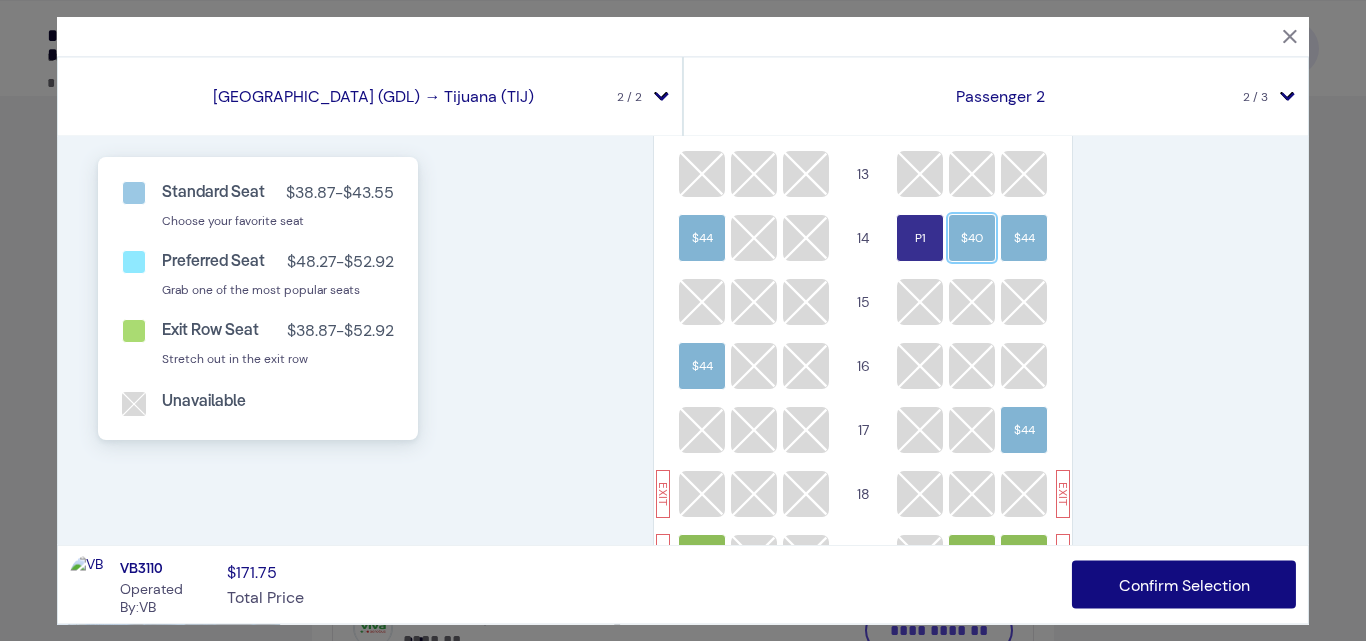 click on "$40" at bounding box center [972, 237] 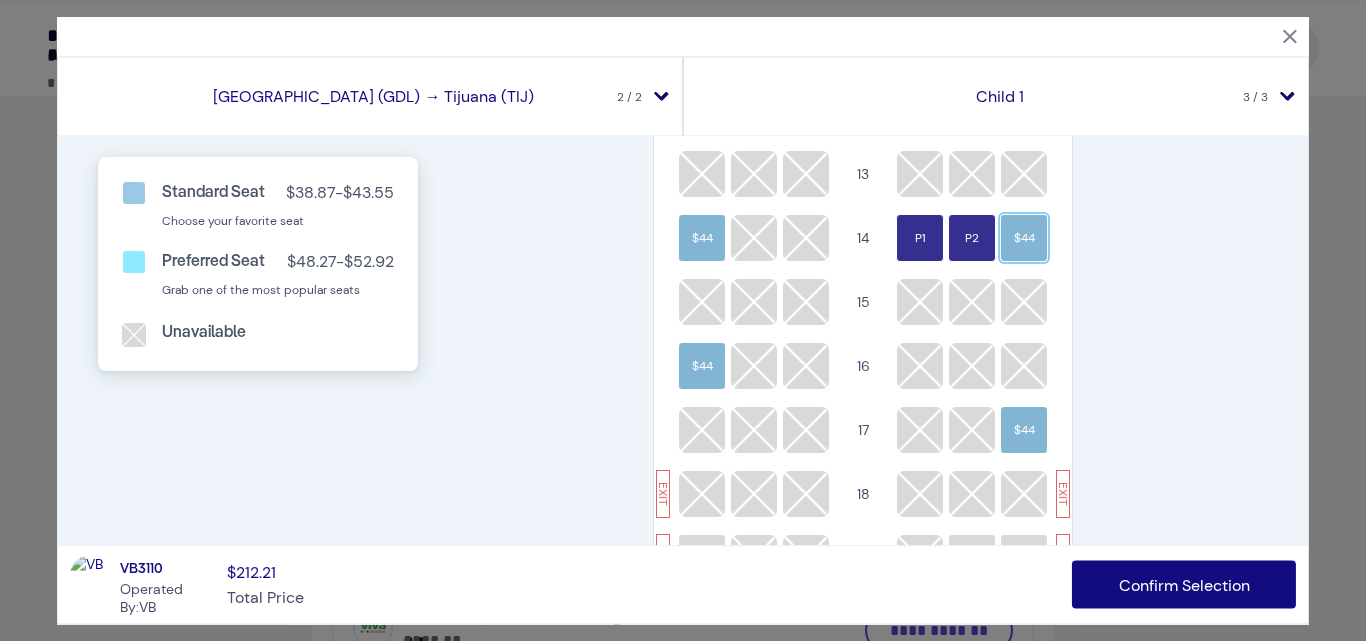 click on "$44" at bounding box center (1024, 237) 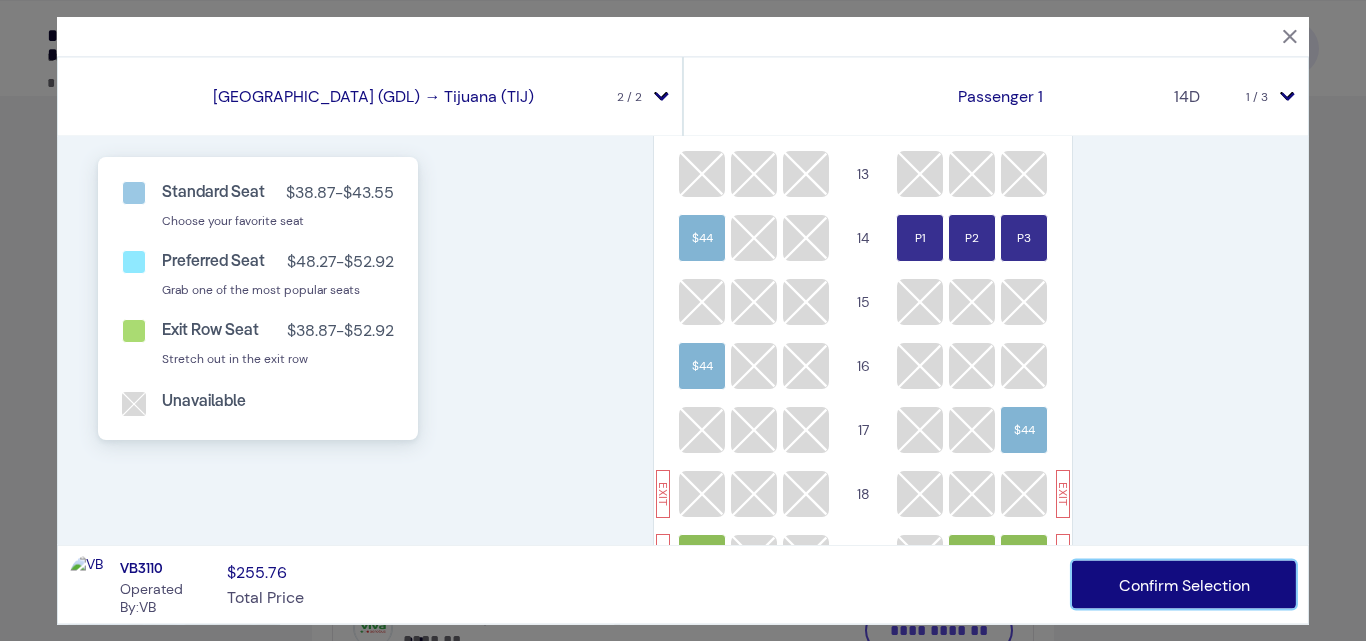 click on "Confirm Selection" at bounding box center [1184, 585] 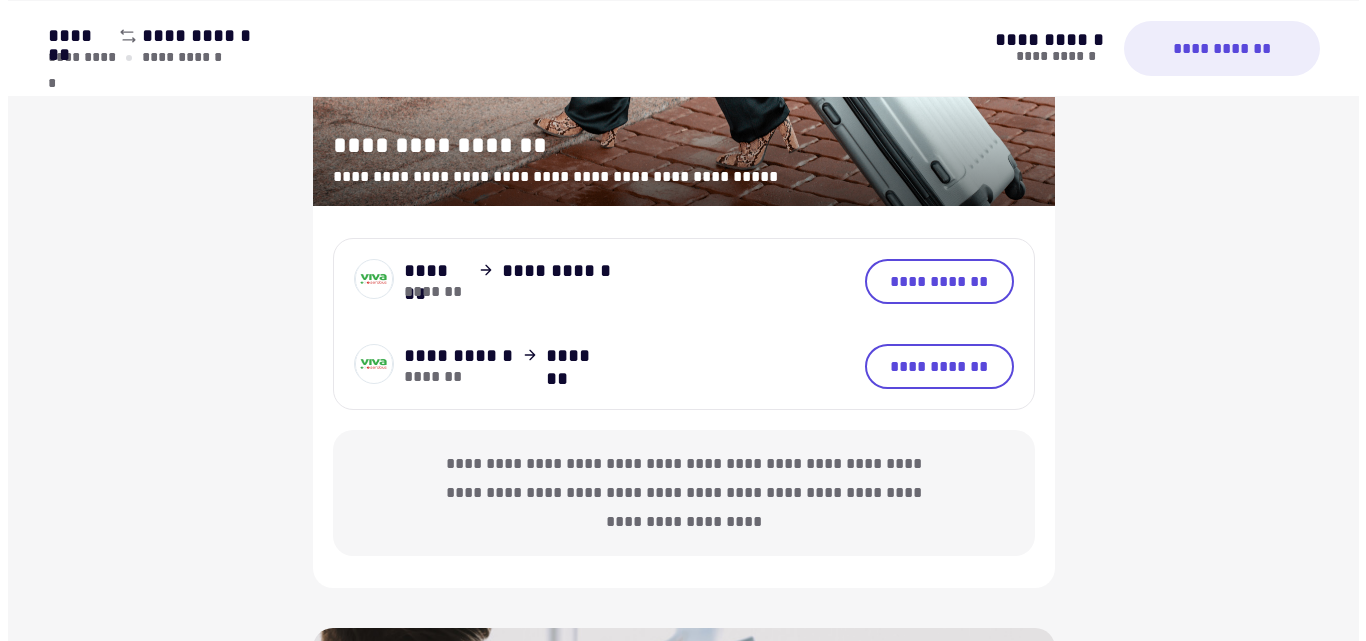 scroll, scrollTop: 1173, scrollLeft: 0, axis: vertical 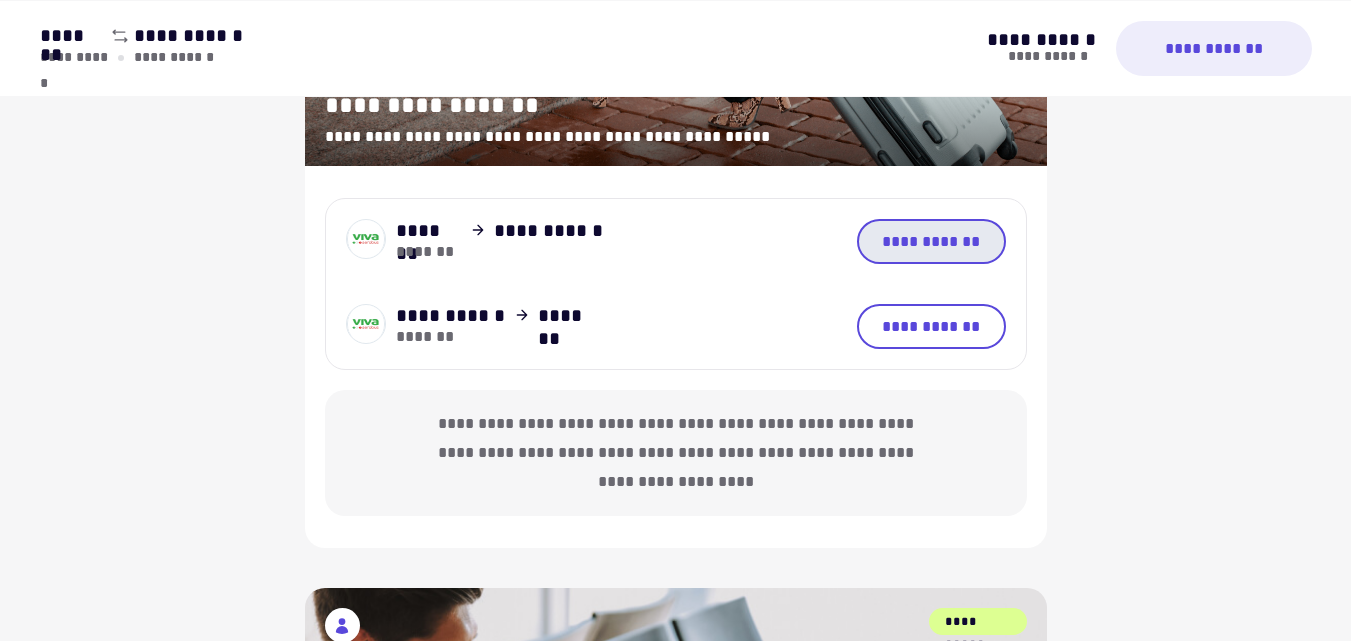 click on "**********" at bounding box center (931, 241) 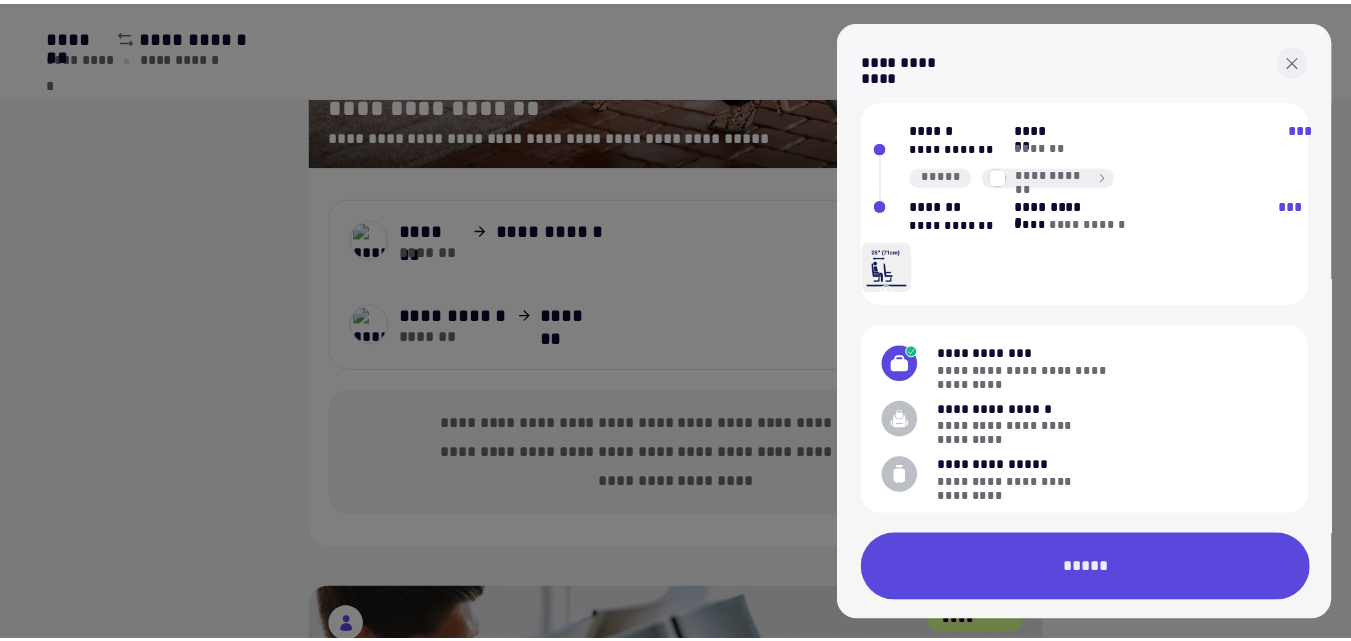 scroll, scrollTop: 54, scrollLeft: 0, axis: vertical 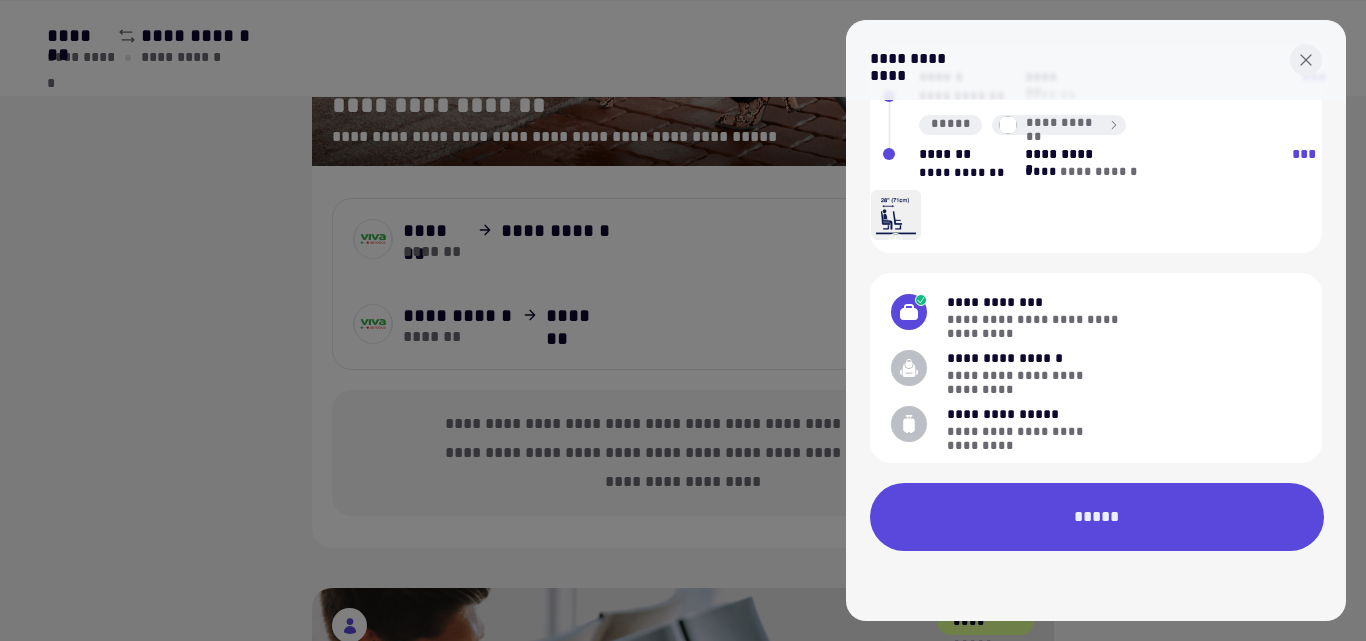 type 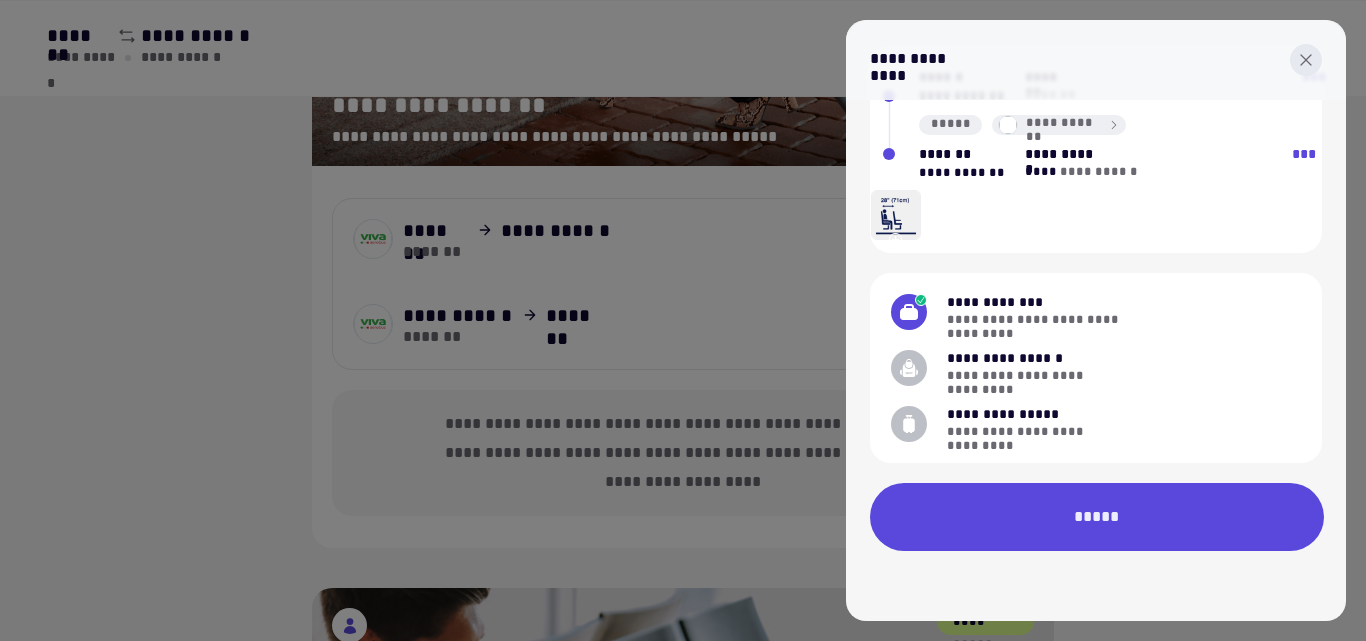 click at bounding box center [1306, 60] 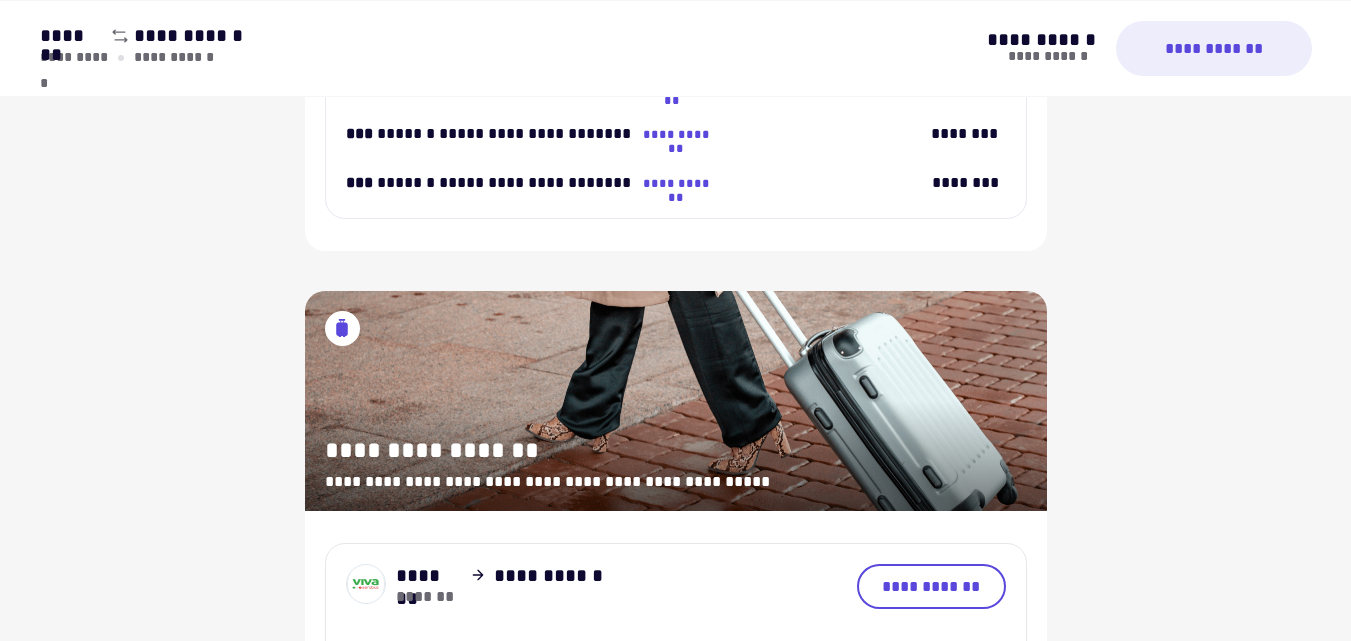scroll, scrollTop: 801, scrollLeft: 0, axis: vertical 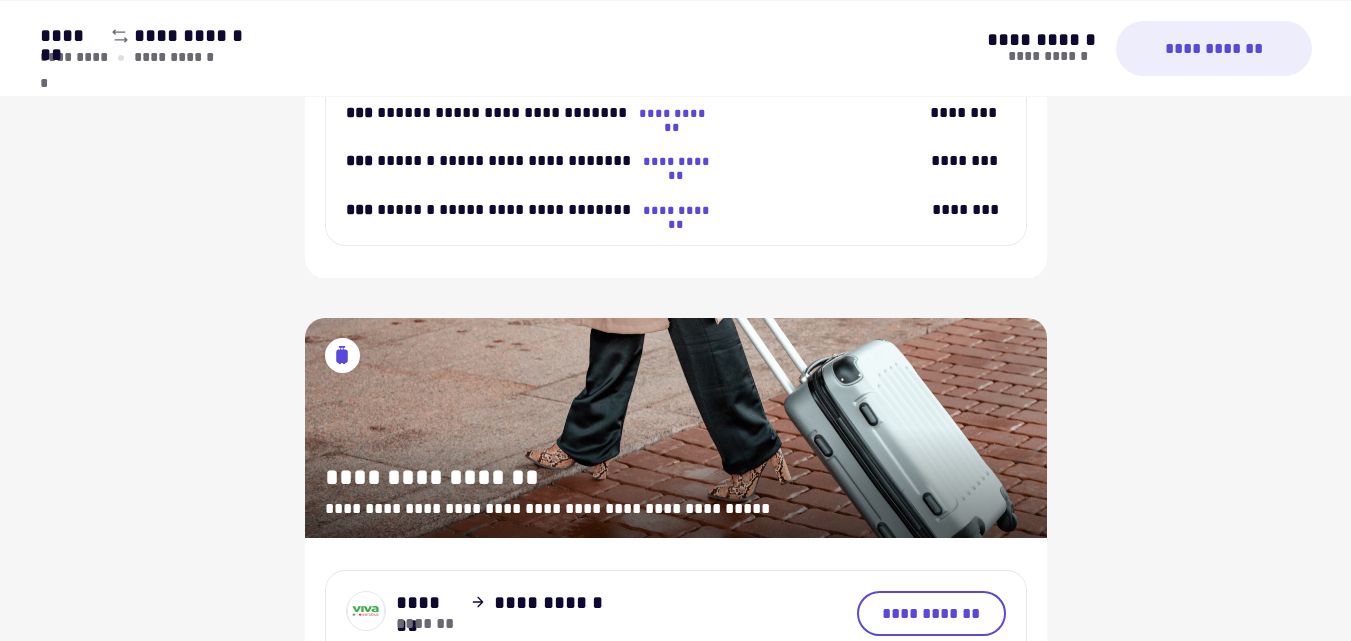 click on "**********" at bounding box center (676, 477) 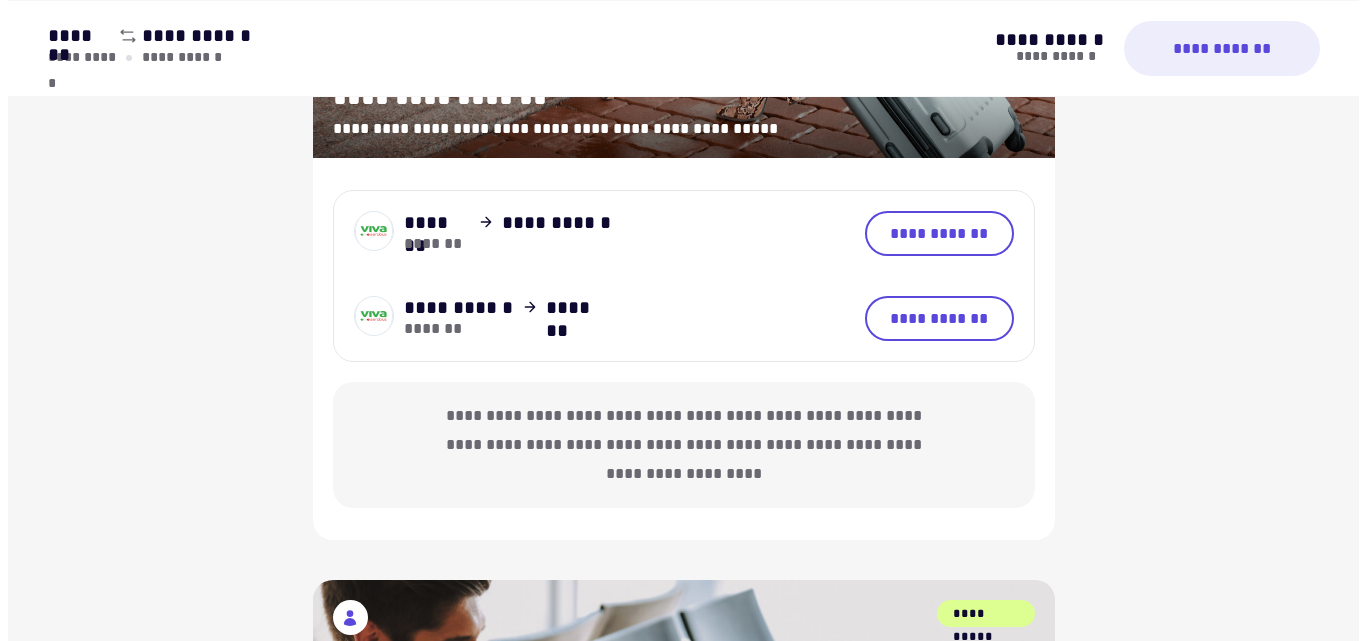 scroll, scrollTop: 1188, scrollLeft: 0, axis: vertical 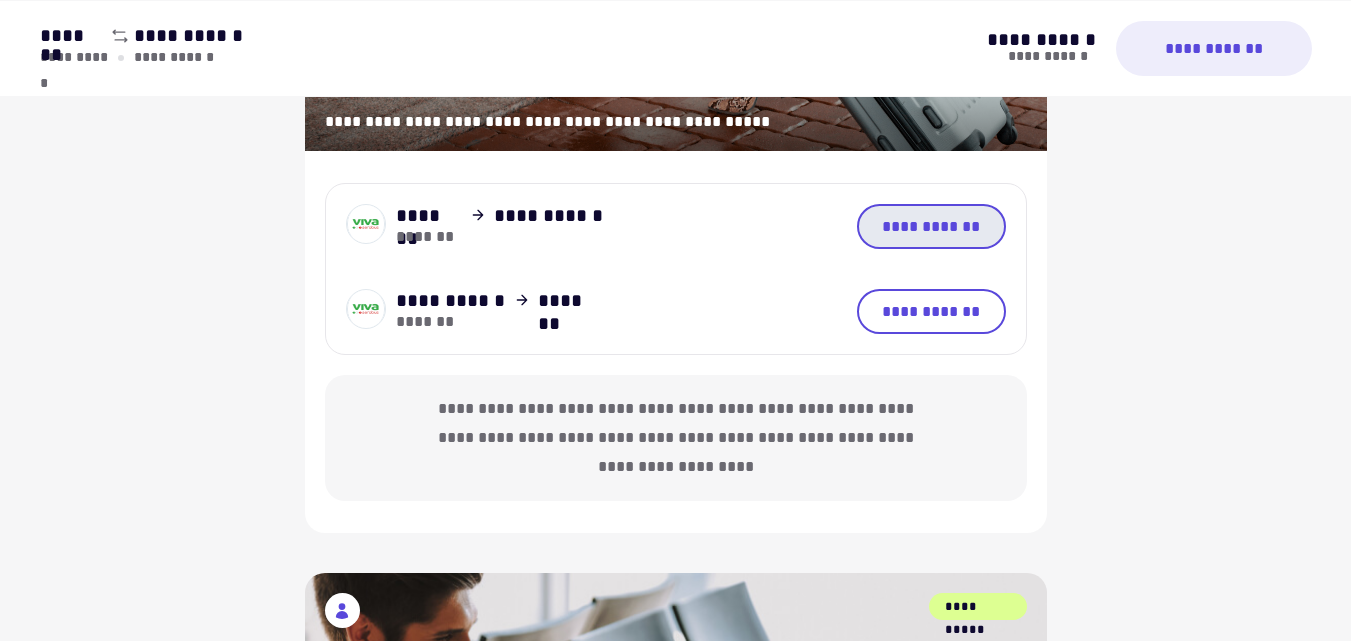 click on "**********" at bounding box center (931, 226) 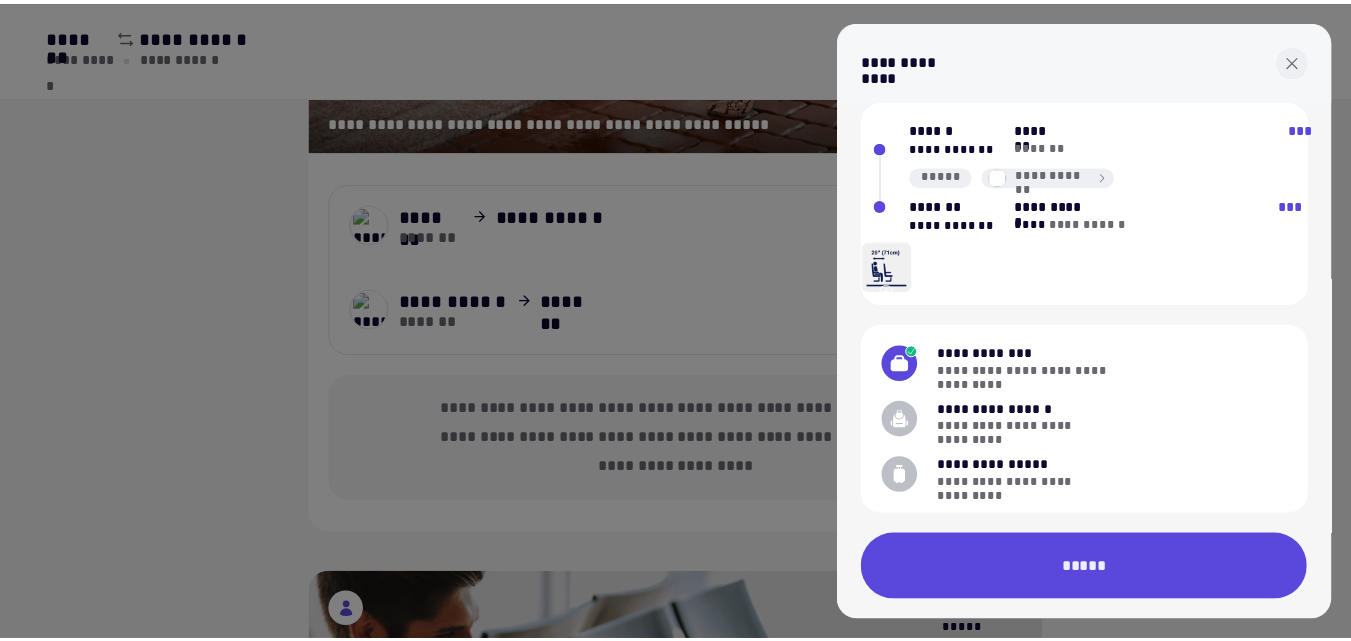 scroll, scrollTop: 54, scrollLeft: 0, axis: vertical 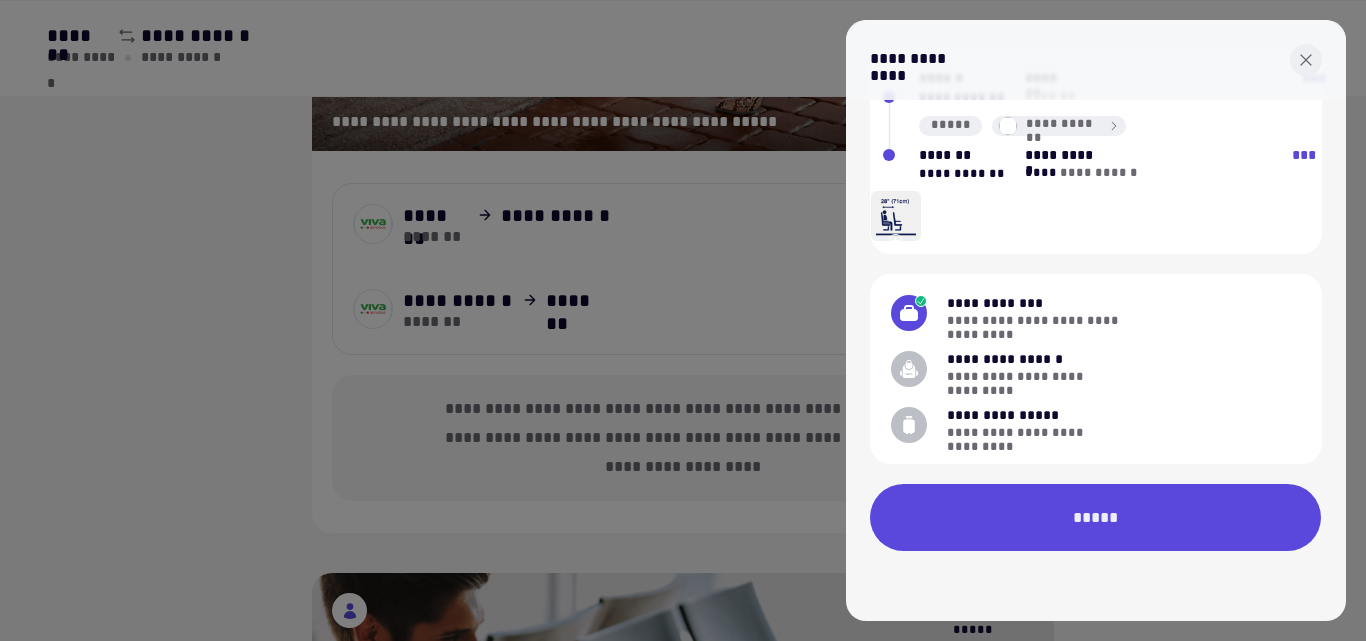 click 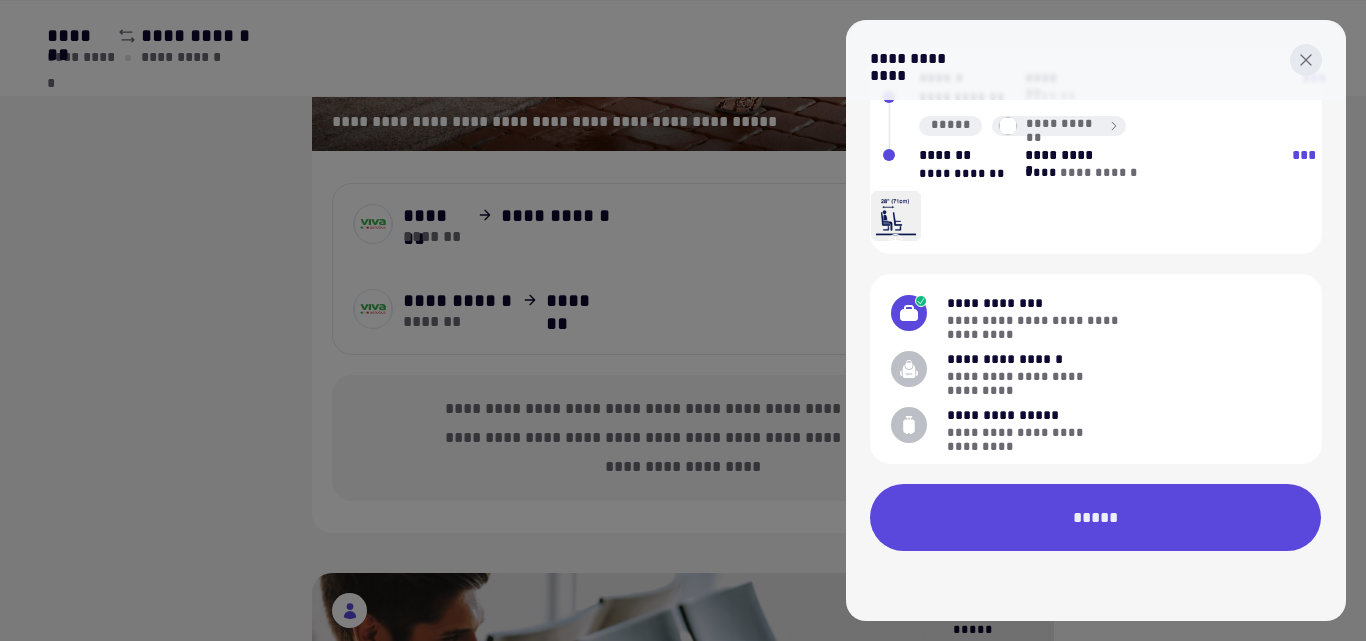 click 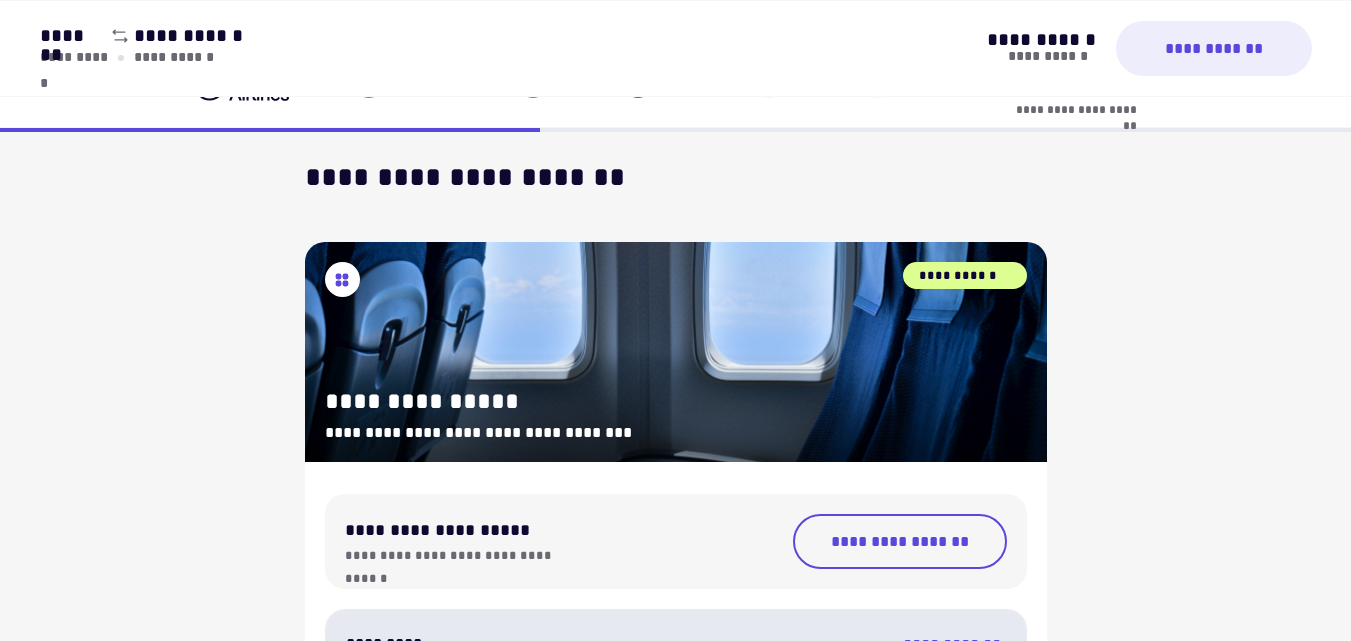 scroll, scrollTop: 0, scrollLeft: 0, axis: both 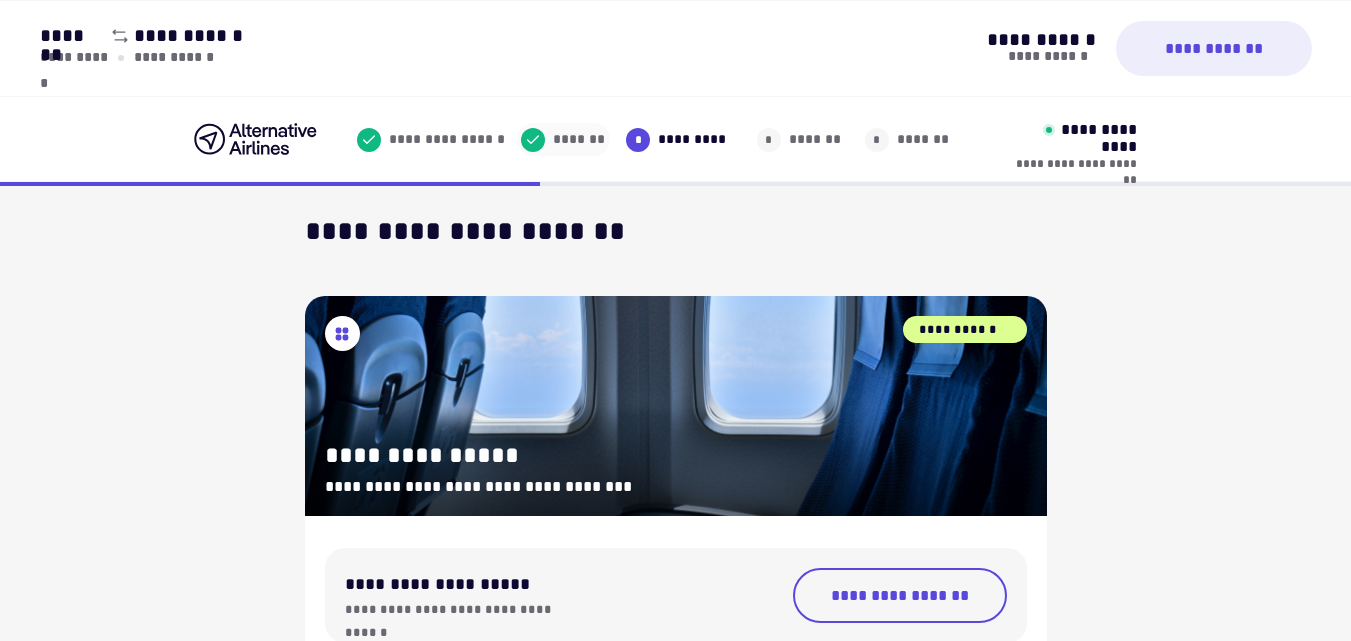 click on "*******" at bounding box center (575, 139) 